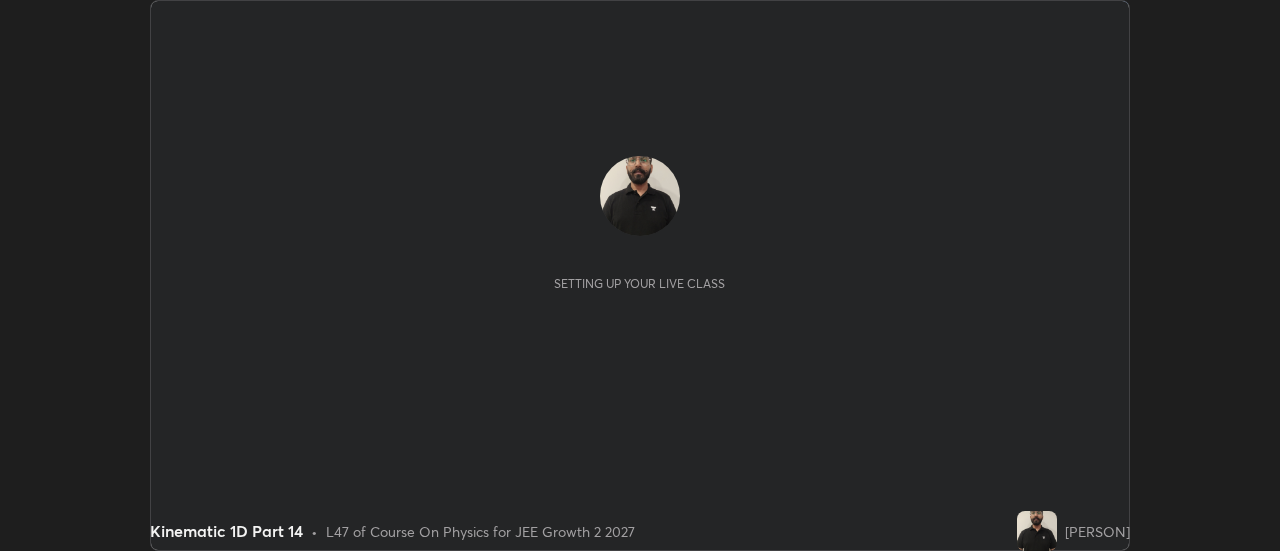 scroll, scrollTop: 0, scrollLeft: 0, axis: both 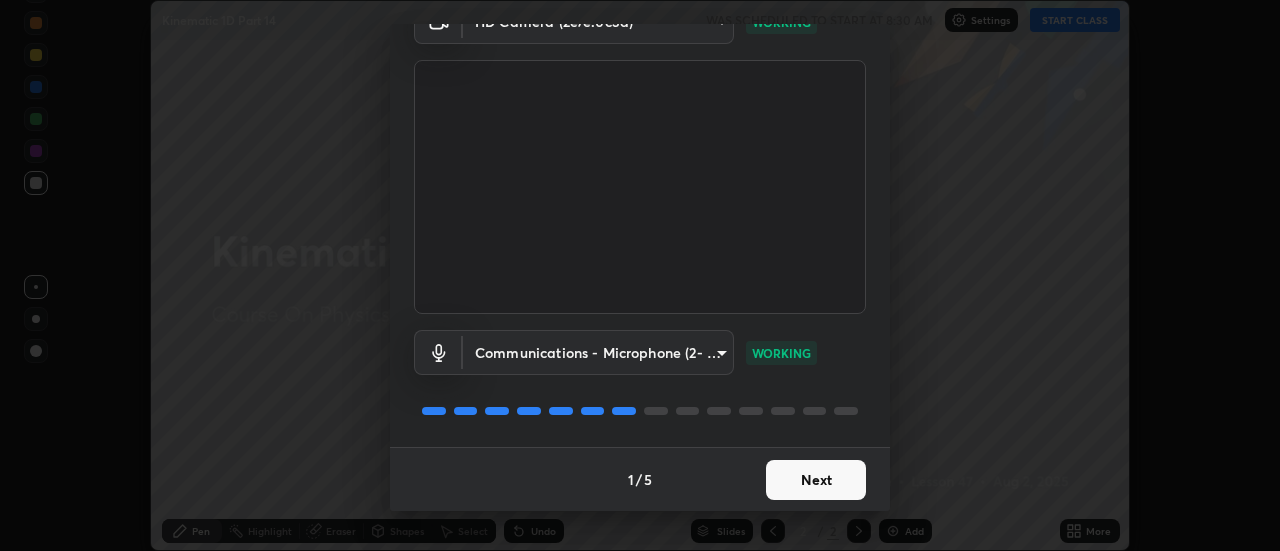 click on "Next" at bounding box center (816, 480) 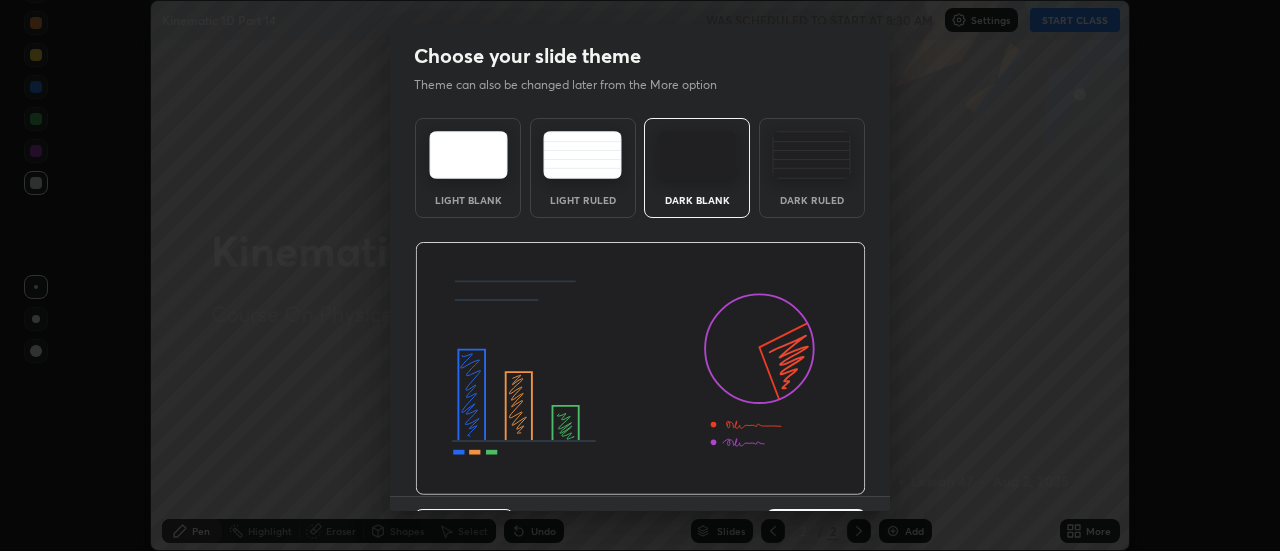 scroll, scrollTop: 49, scrollLeft: 0, axis: vertical 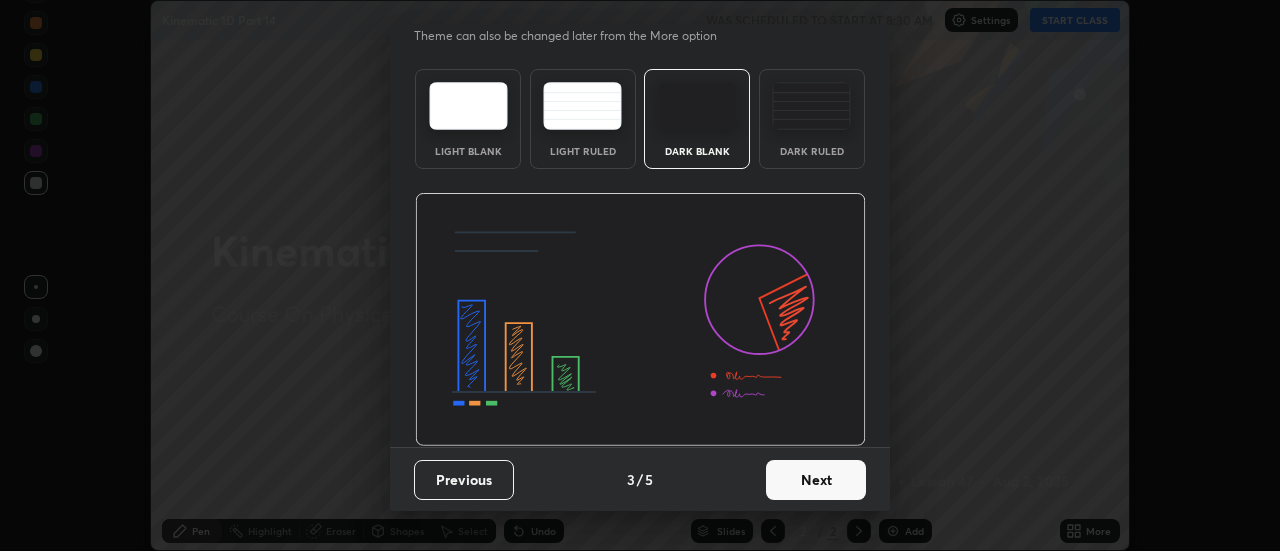 click on "Next" at bounding box center [816, 480] 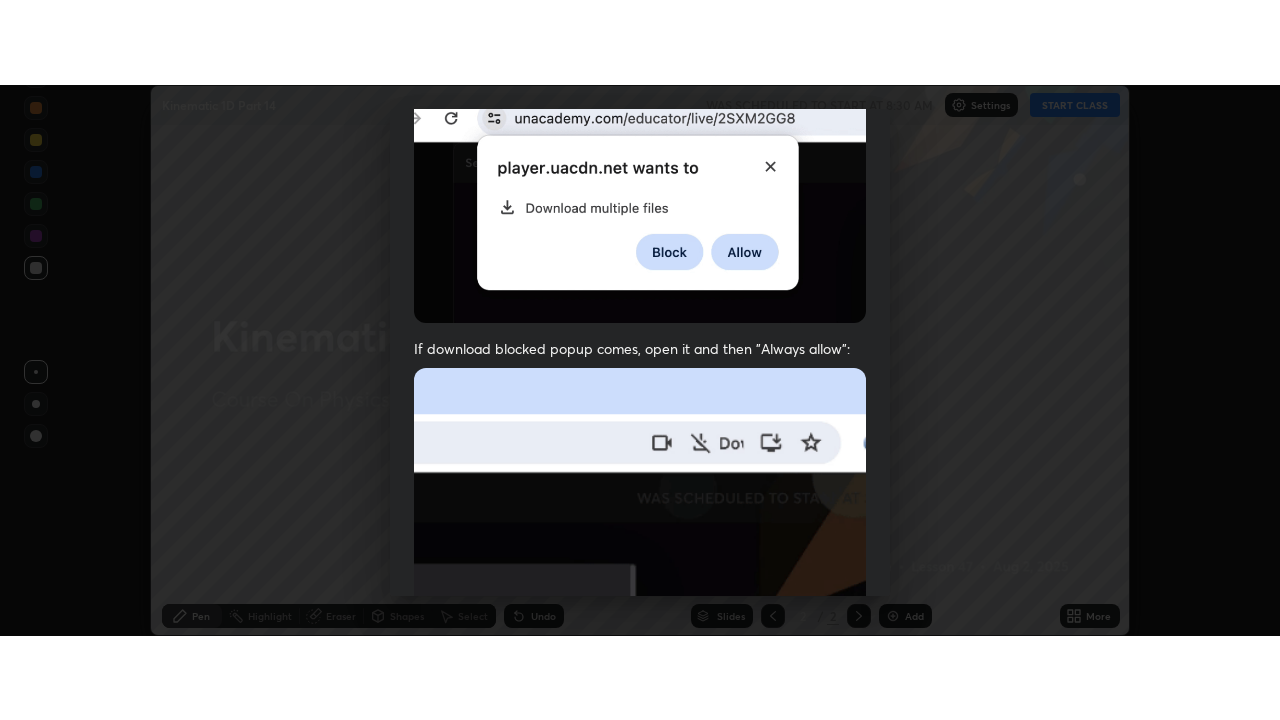 scroll, scrollTop: 513, scrollLeft: 0, axis: vertical 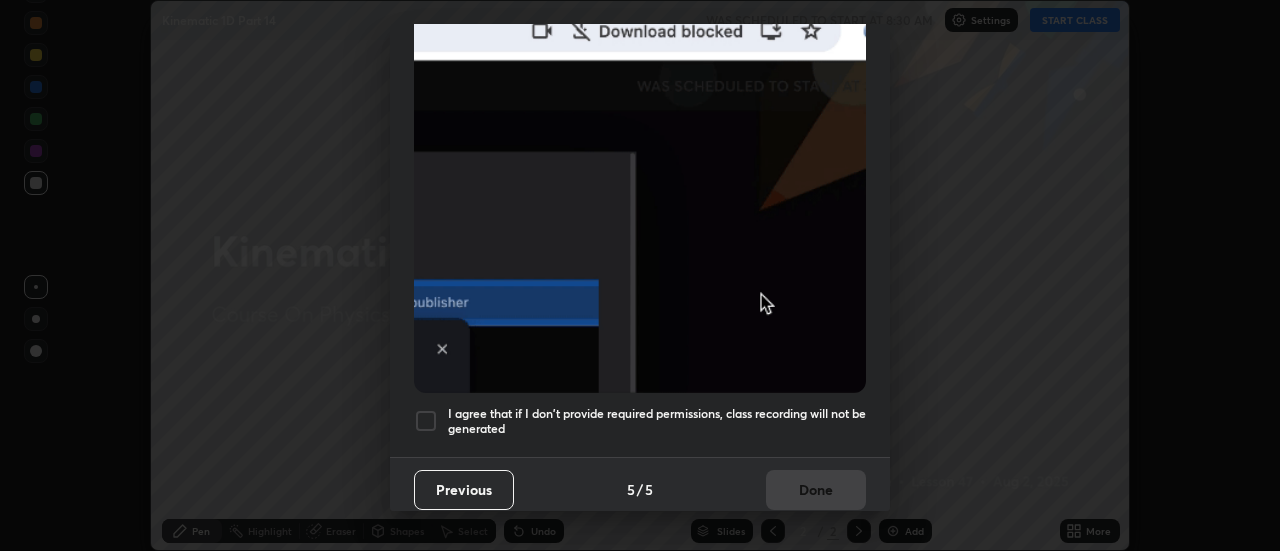 click on "I agree that if I don't provide required permissions, class recording will not be generated" at bounding box center (657, 421) 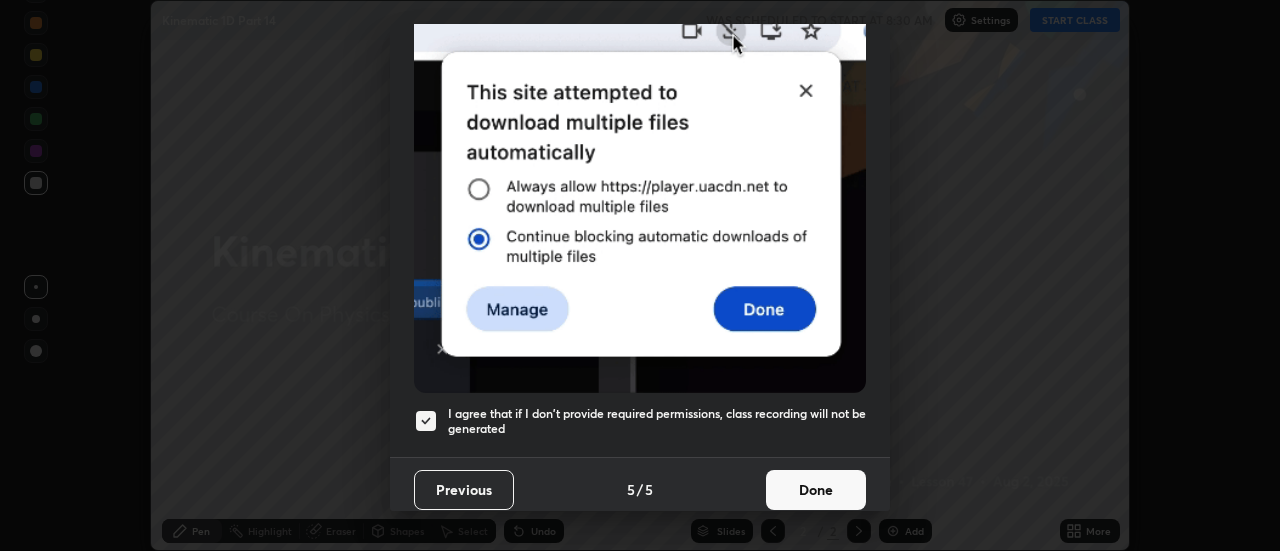 click on "Done" at bounding box center [816, 490] 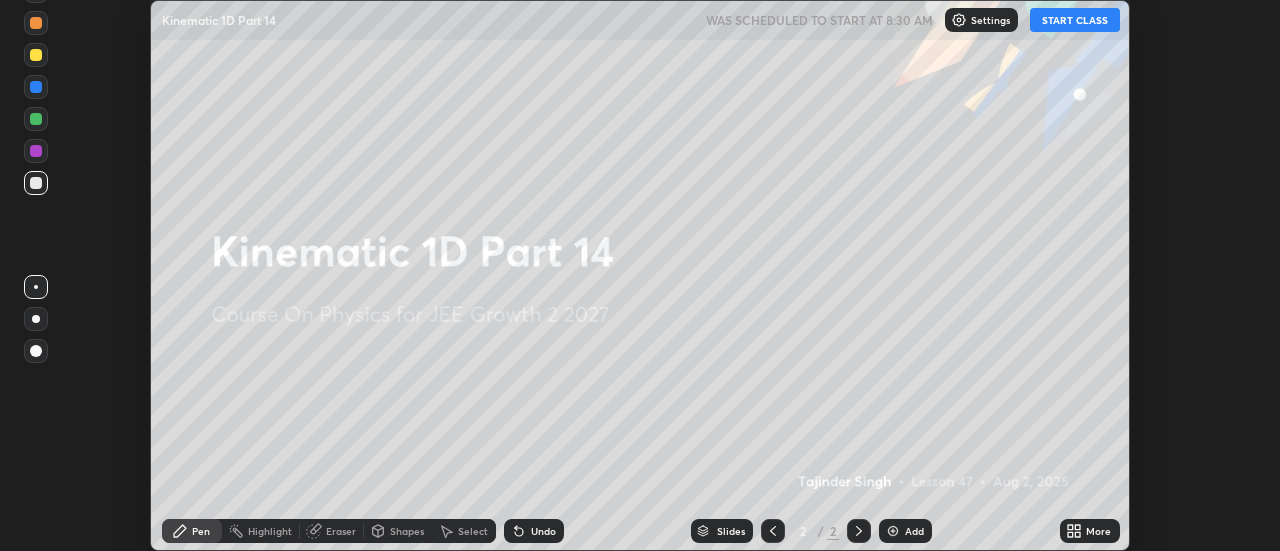 click on "START CLASS" at bounding box center (1075, 20) 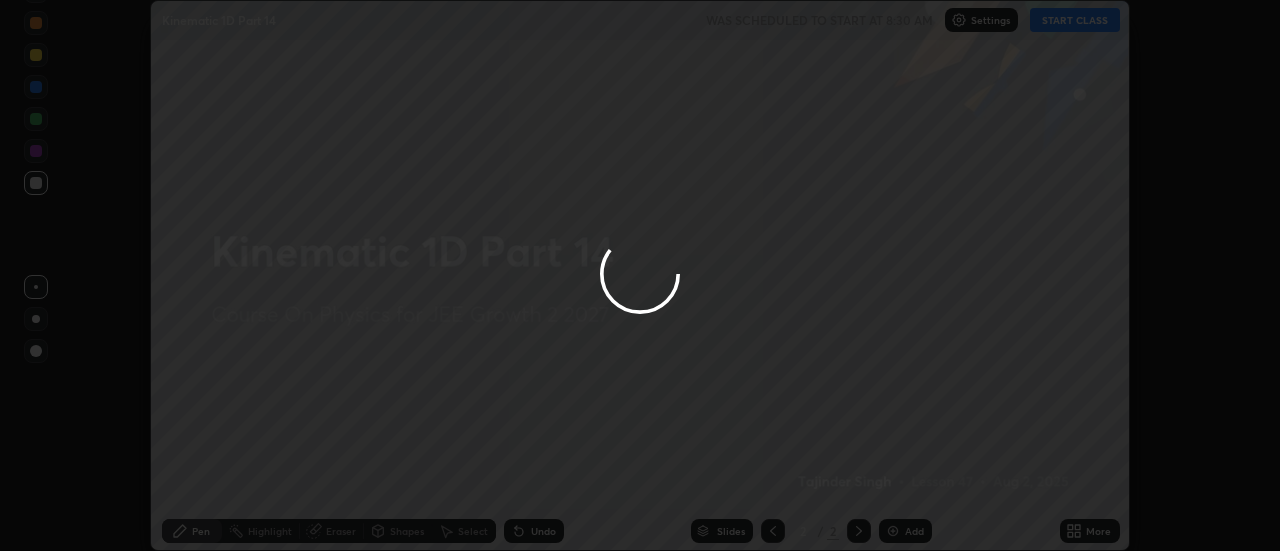 click at bounding box center (640, 275) 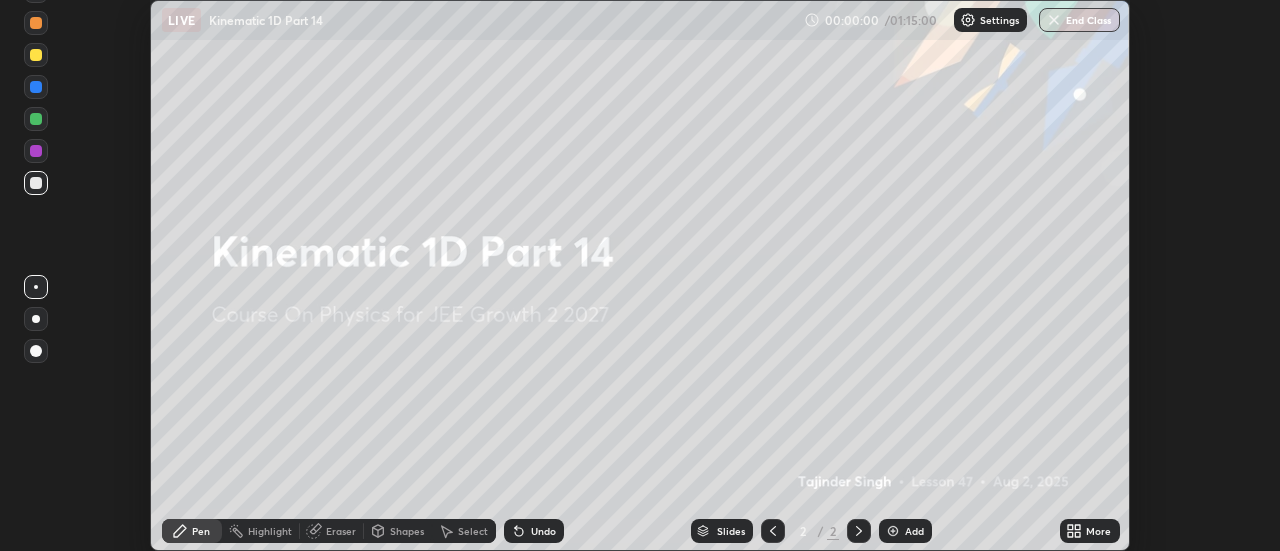 click 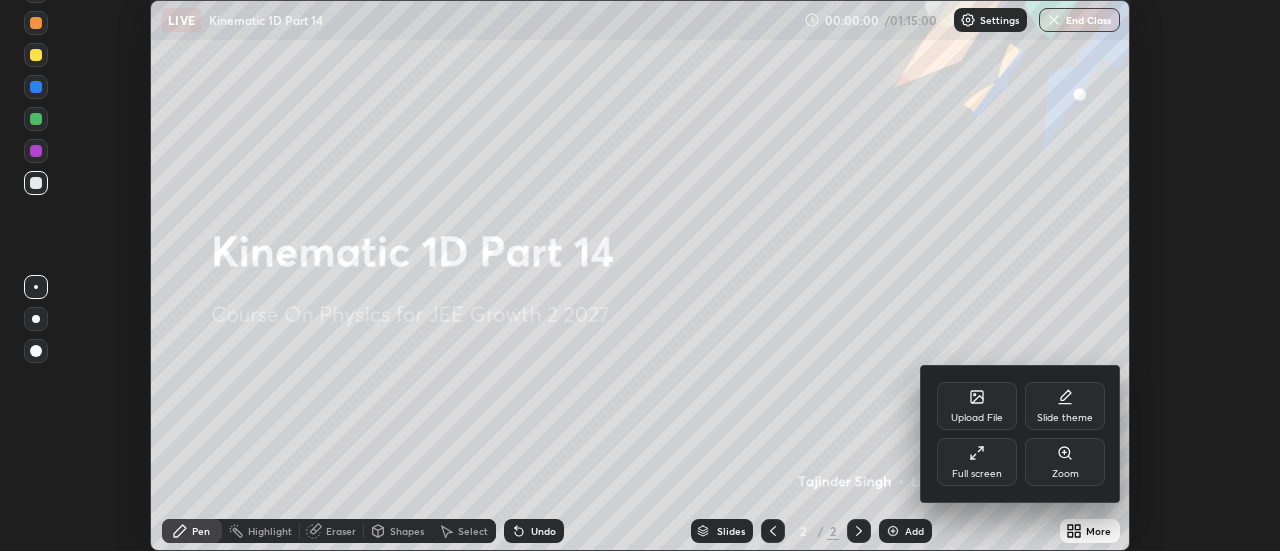 click on "Full screen" at bounding box center [977, 474] 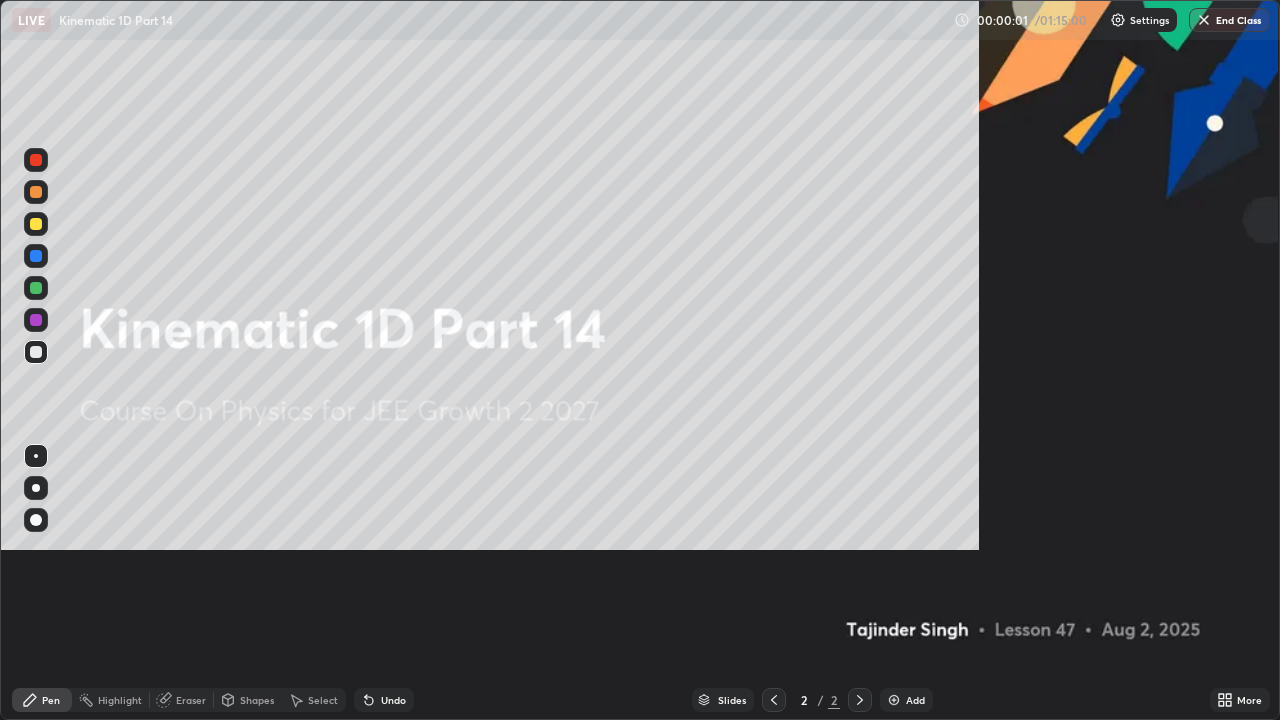 scroll, scrollTop: 99280, scrollLeft: 98720, axis: both 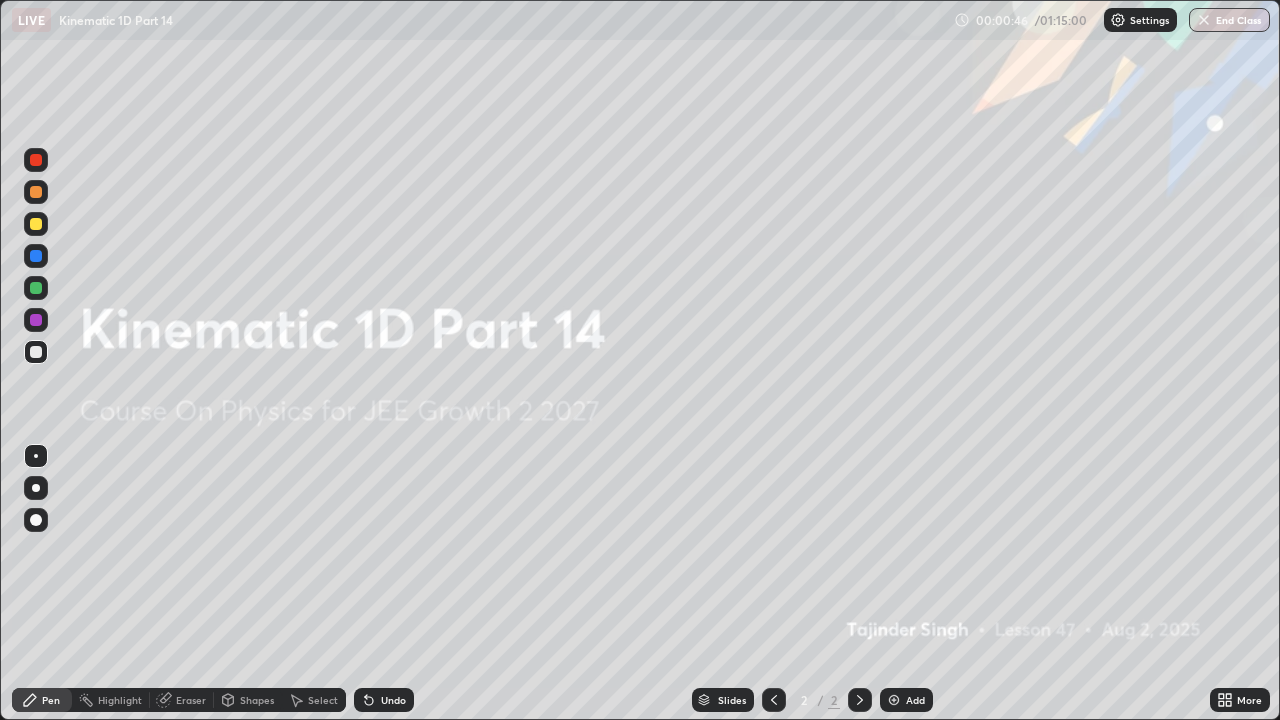 click at bounding box center [894, 700] 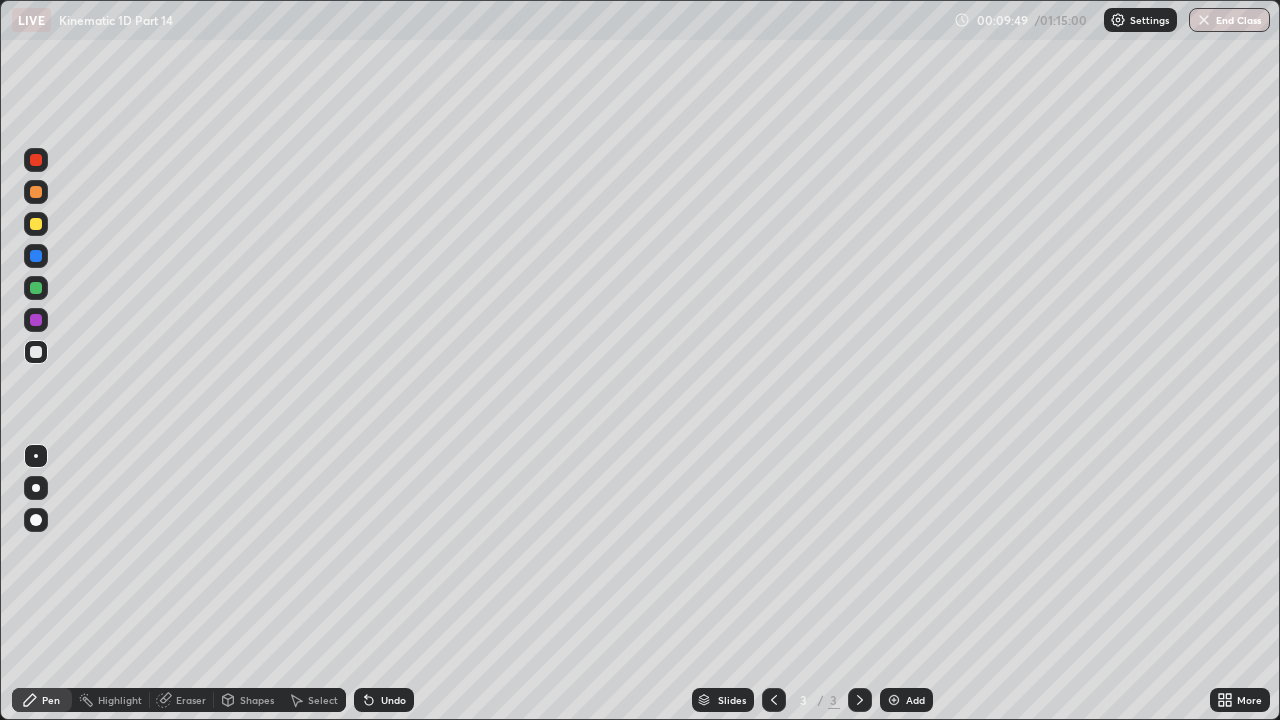 click at bounding box center [36, 224] 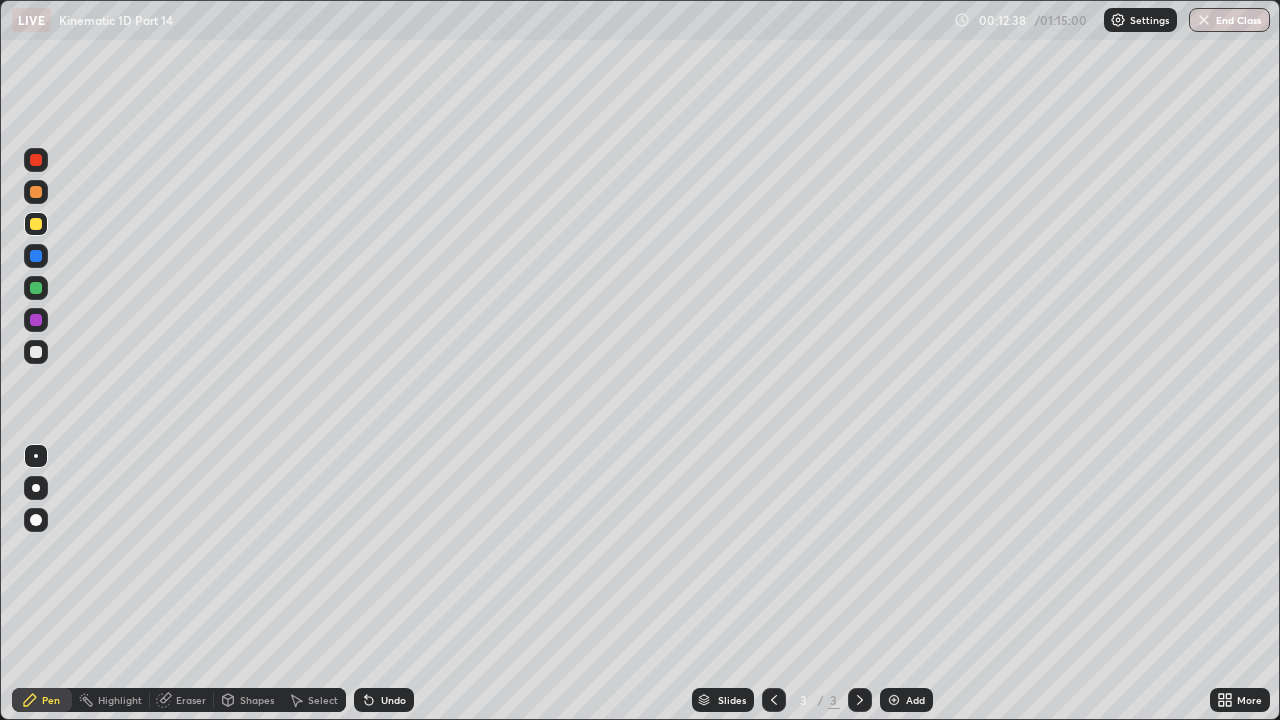 click on "Undo" at bounding box center [384, 700] 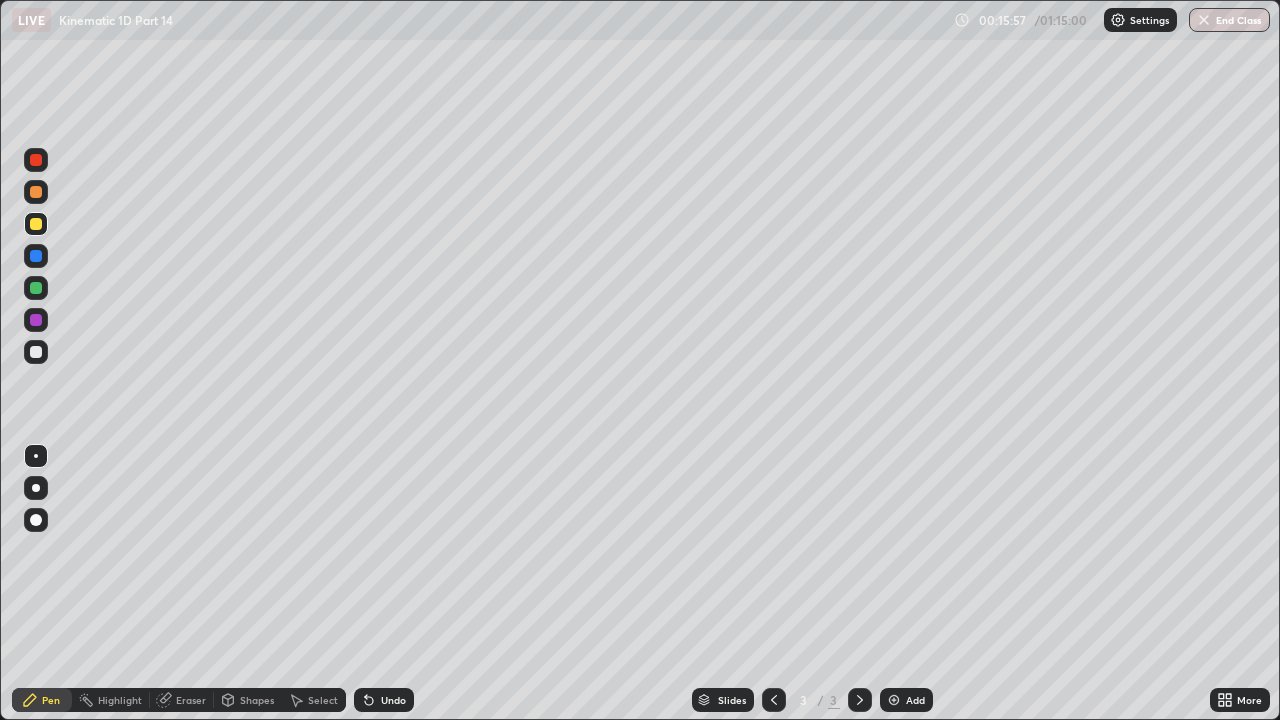click on "Add" at bounding box center [915, 700] 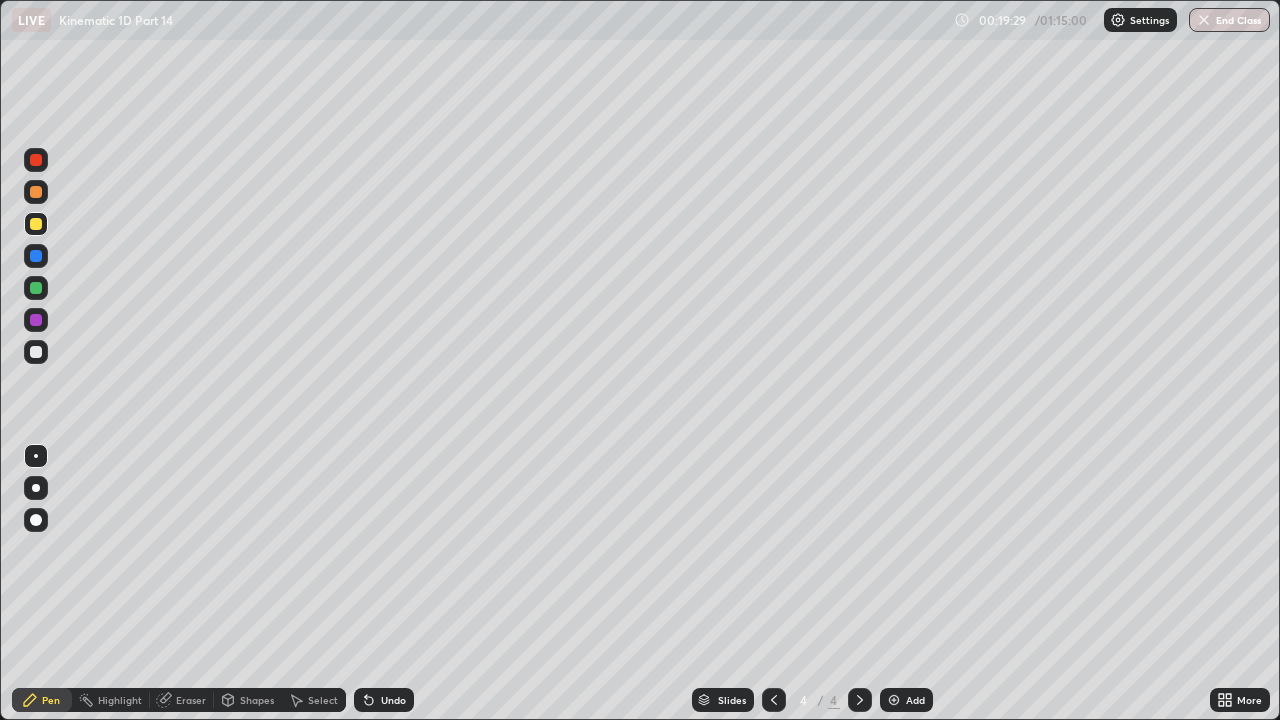 click at bounding box center [36, 352] 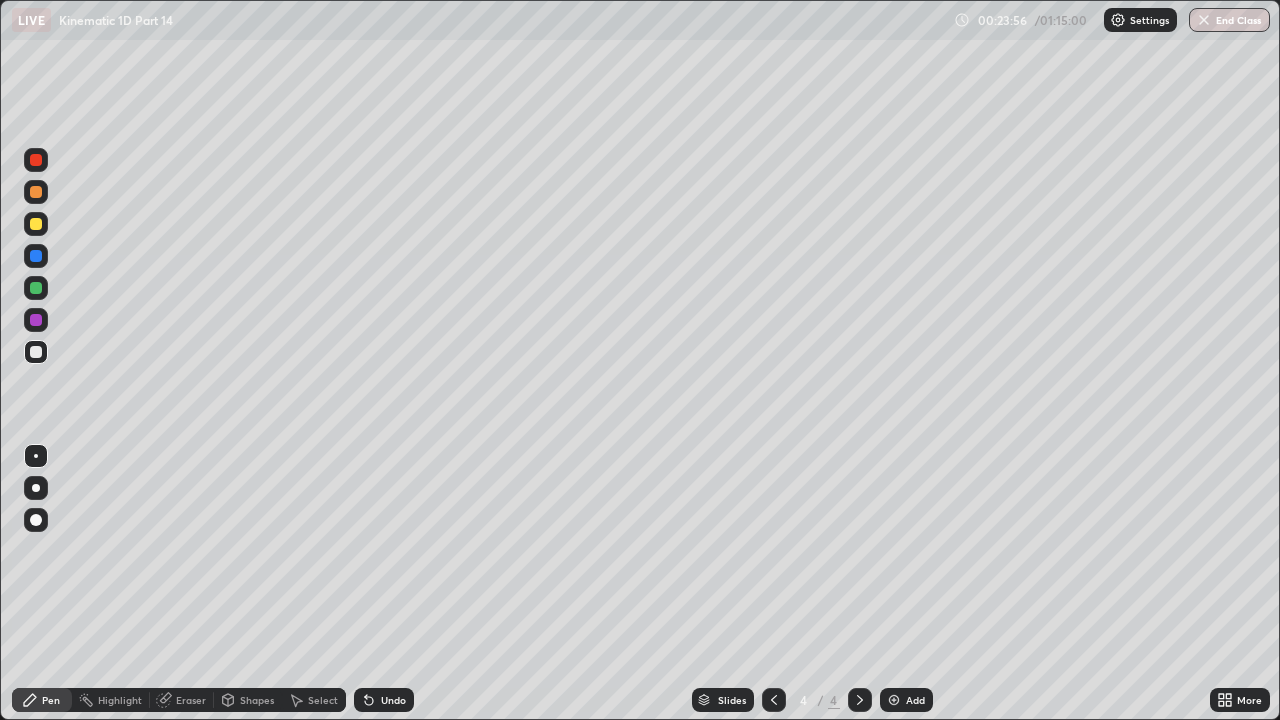 click at bounding box center (36, 224) 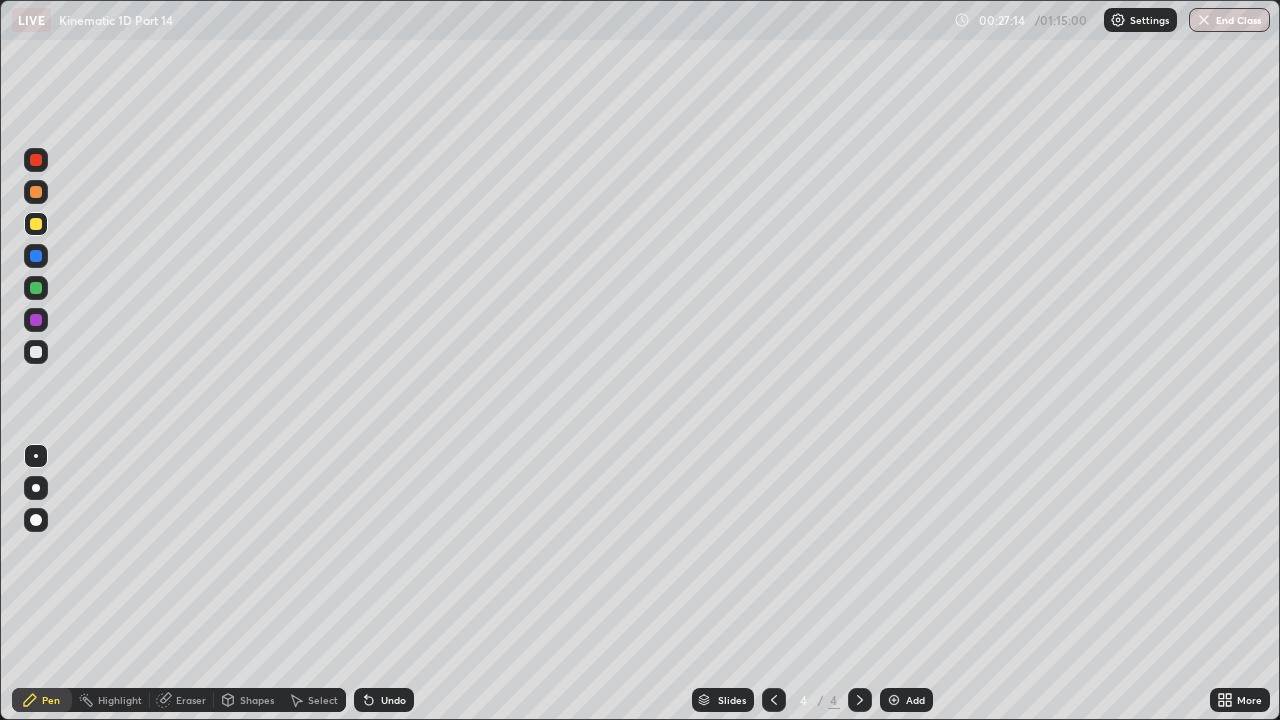 click at bounding box center (894, 700) 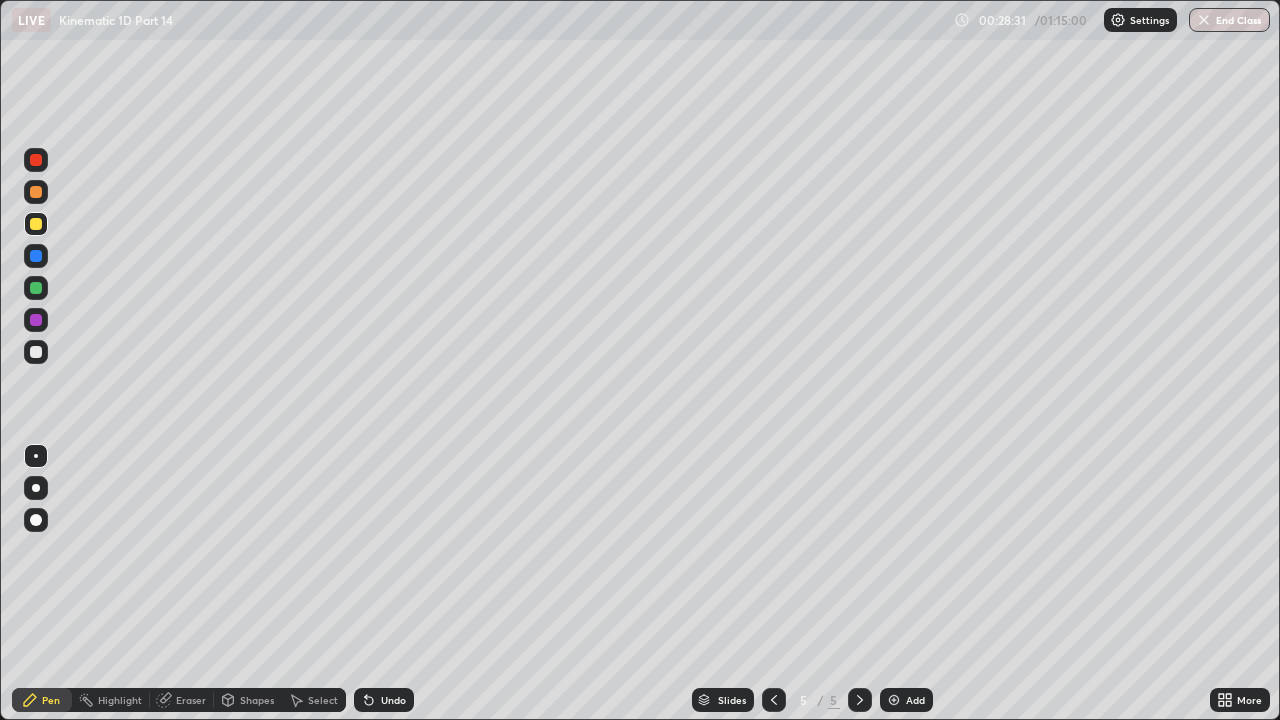 click at bounding box center (36, 352) 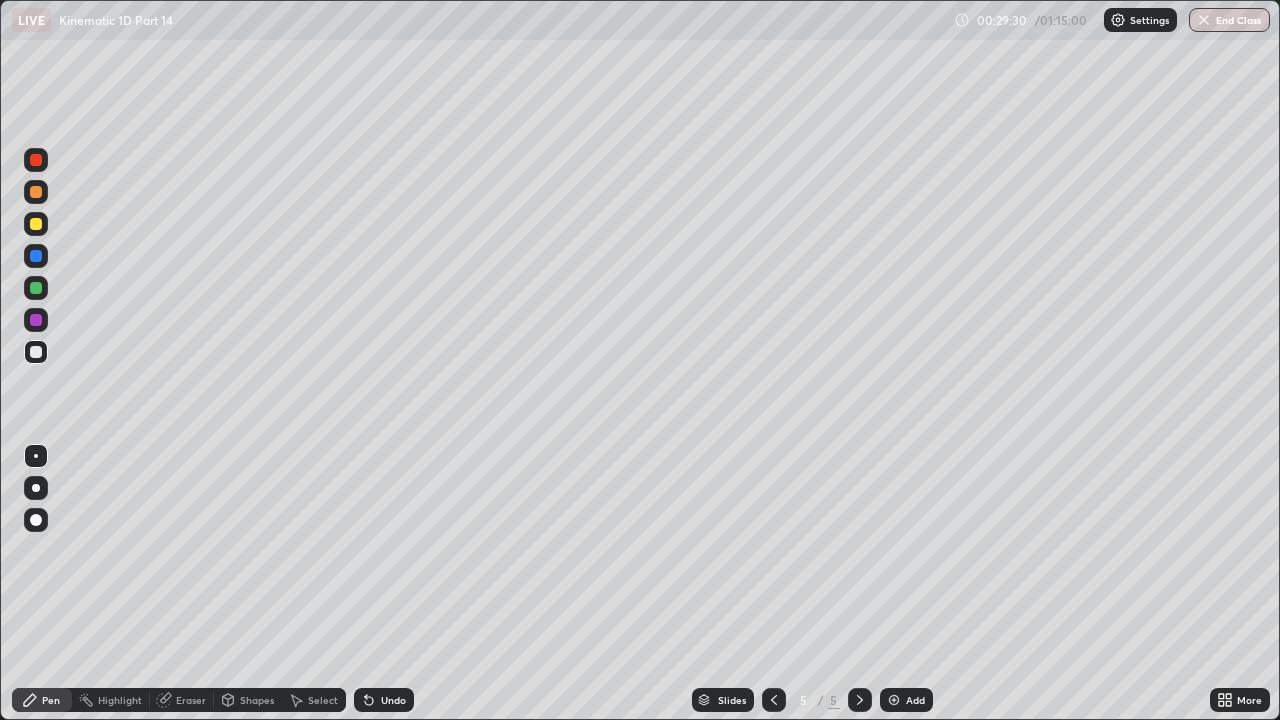 click at bounding box center (36, 256) 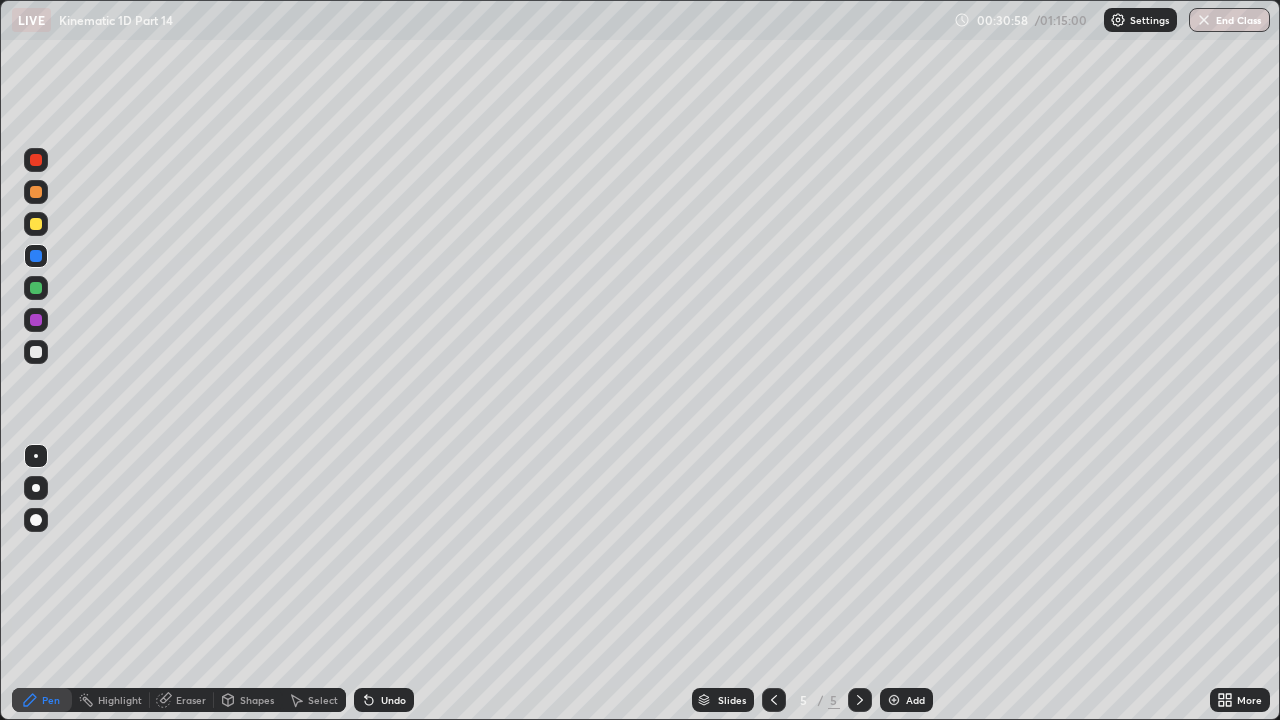 click at bounding box center (36, 192) 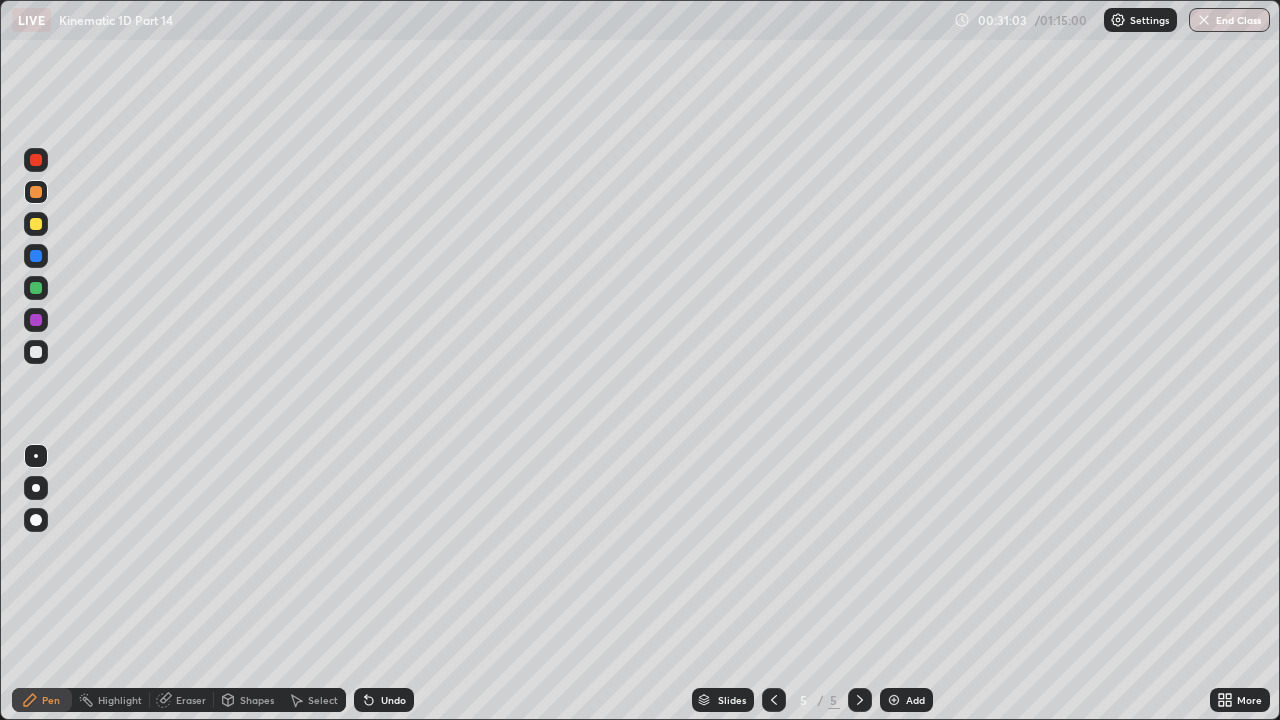 click at bounding box center [36, 256] 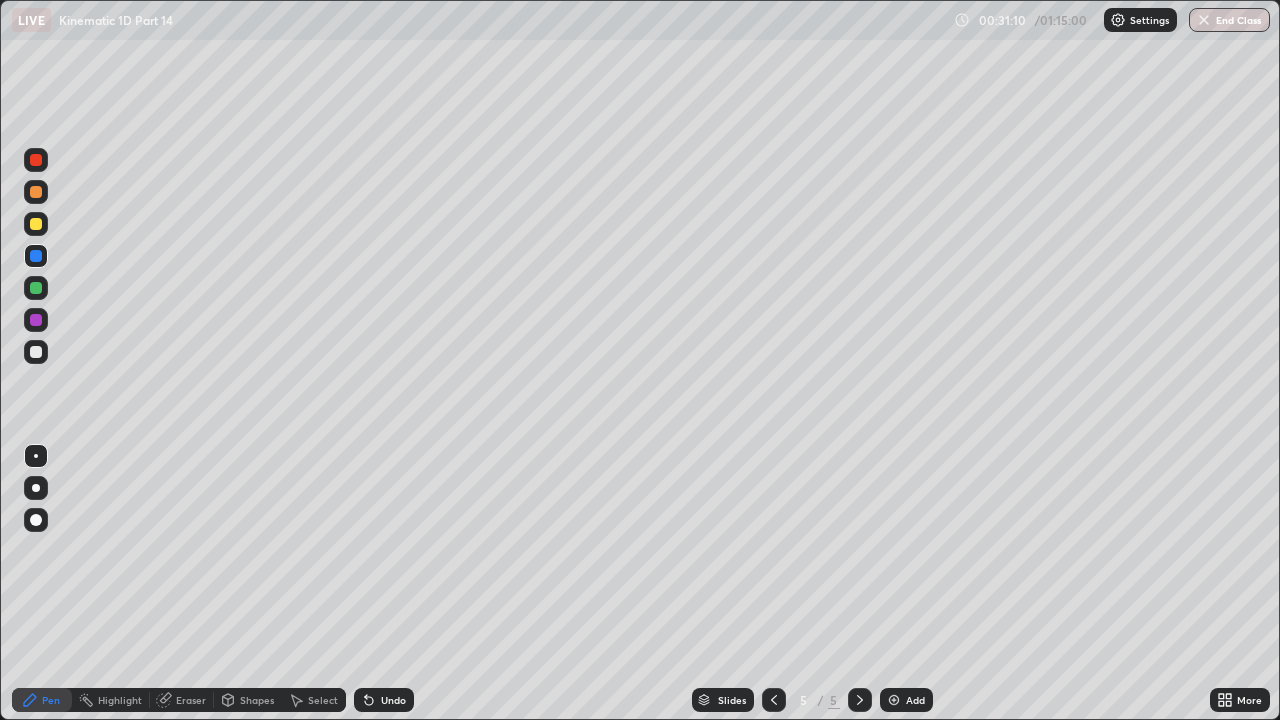 click on "Shapes" at bounding box center [257, 700] 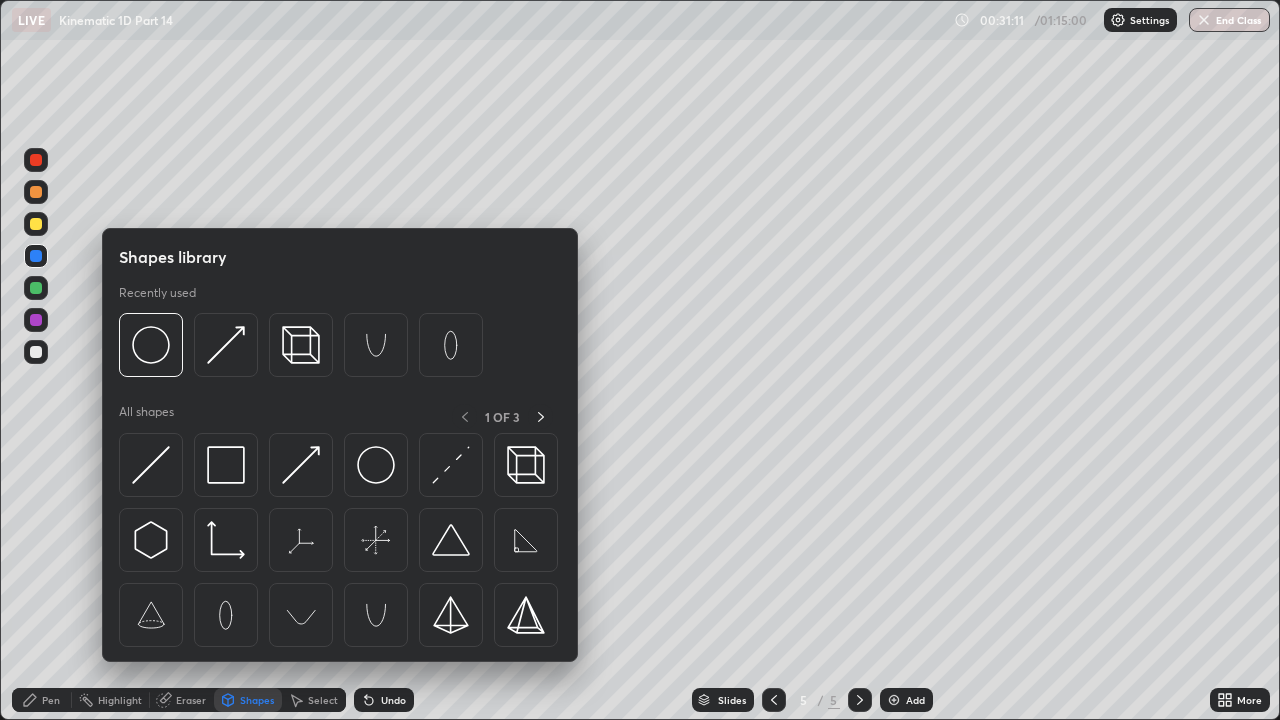click on "Eraser" at bounding box center (191, 700) 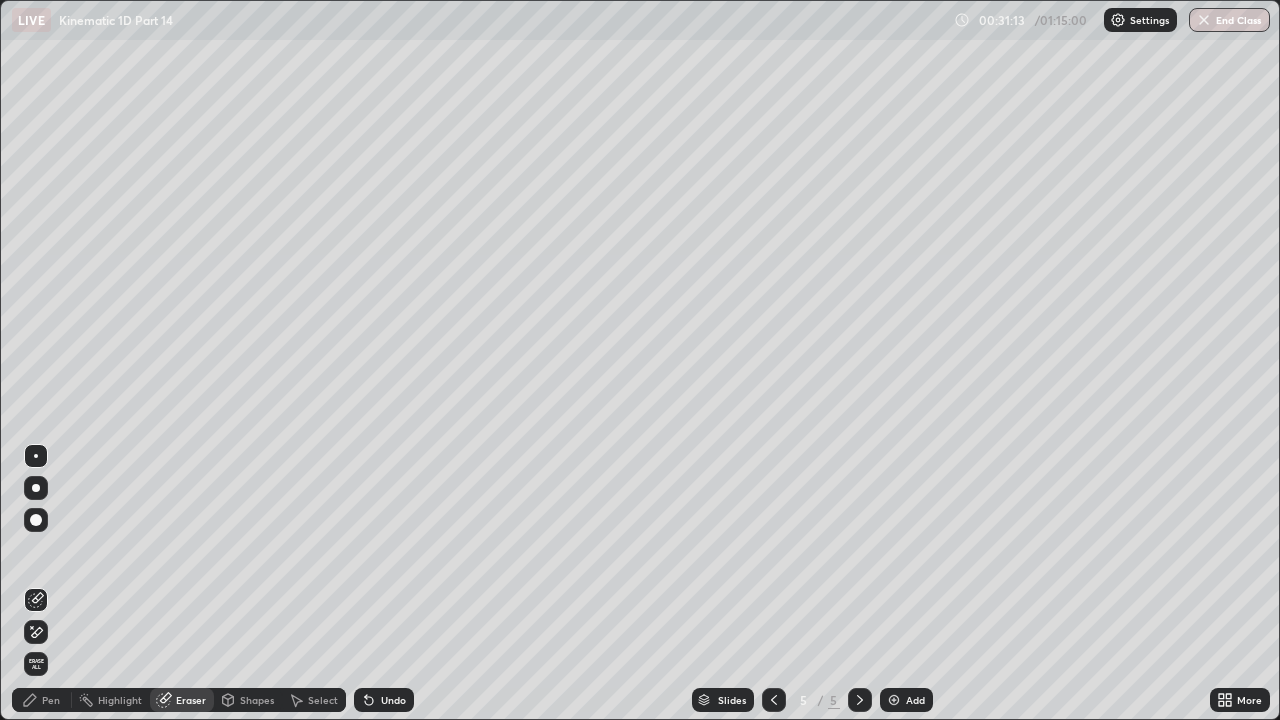 click on "Pen" at bounding box center [51, 700] 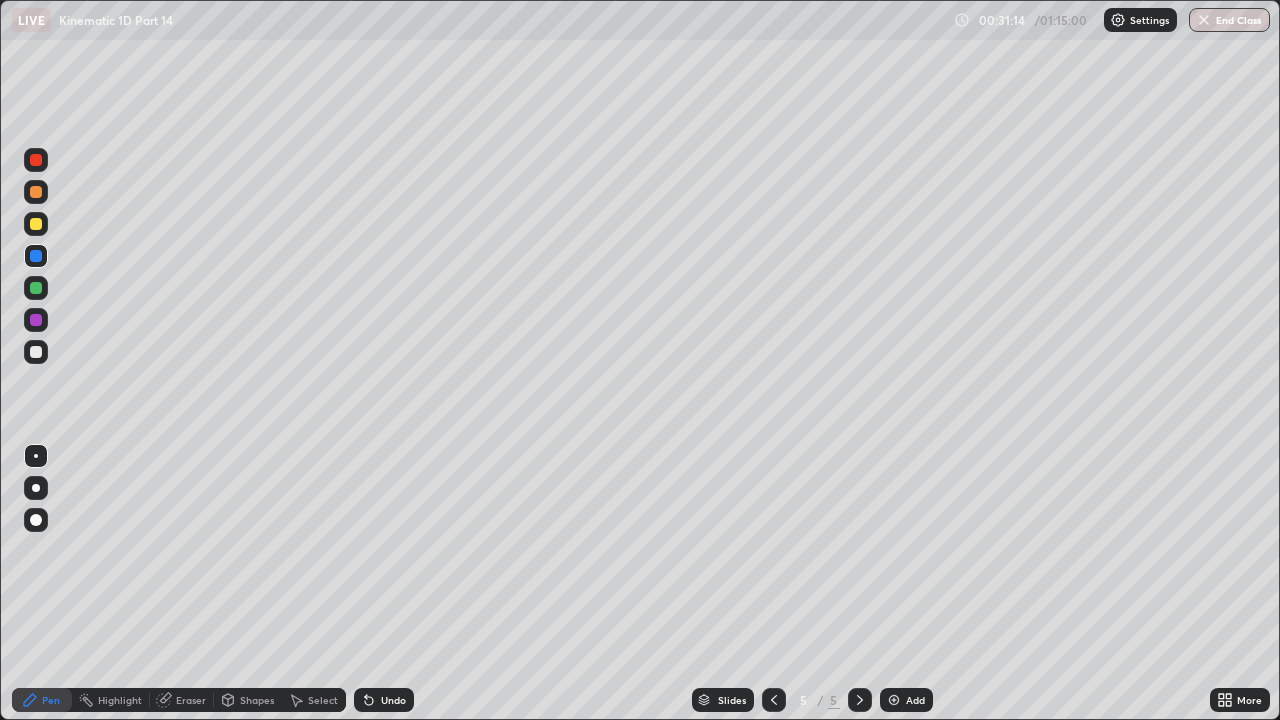 click at bounding box center (36, 352) 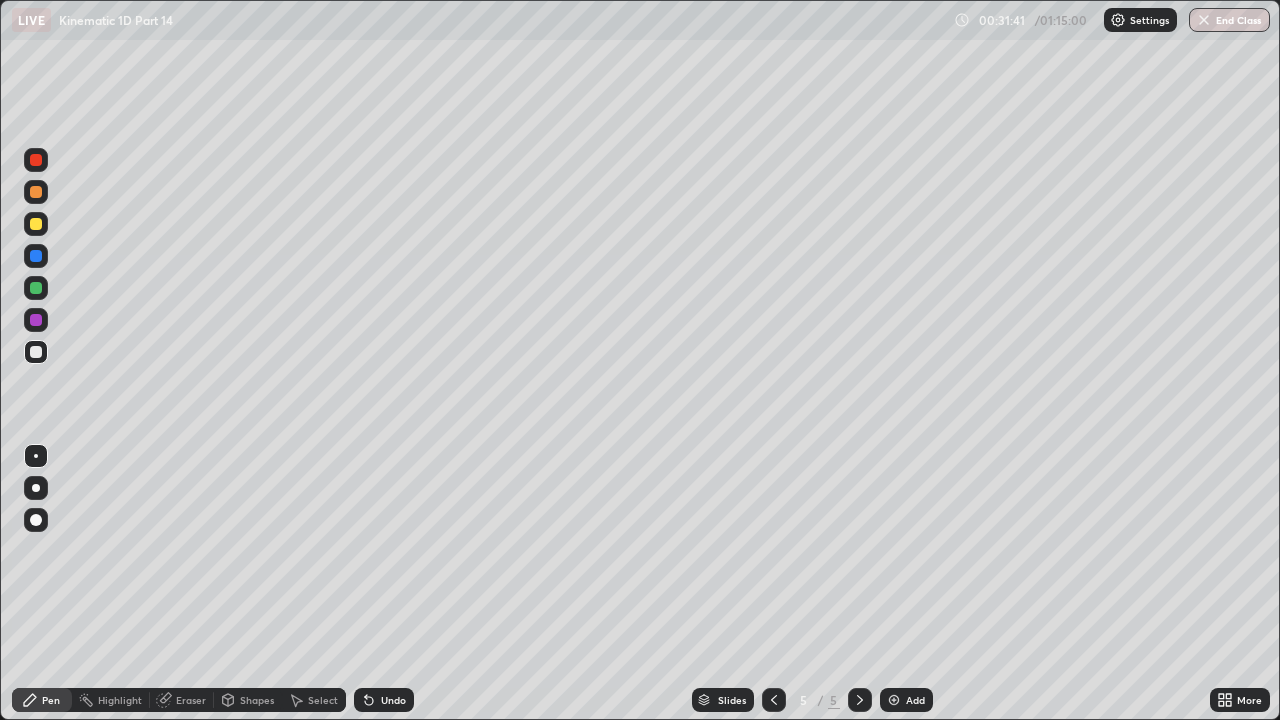 click at bounding box center (36, 224) 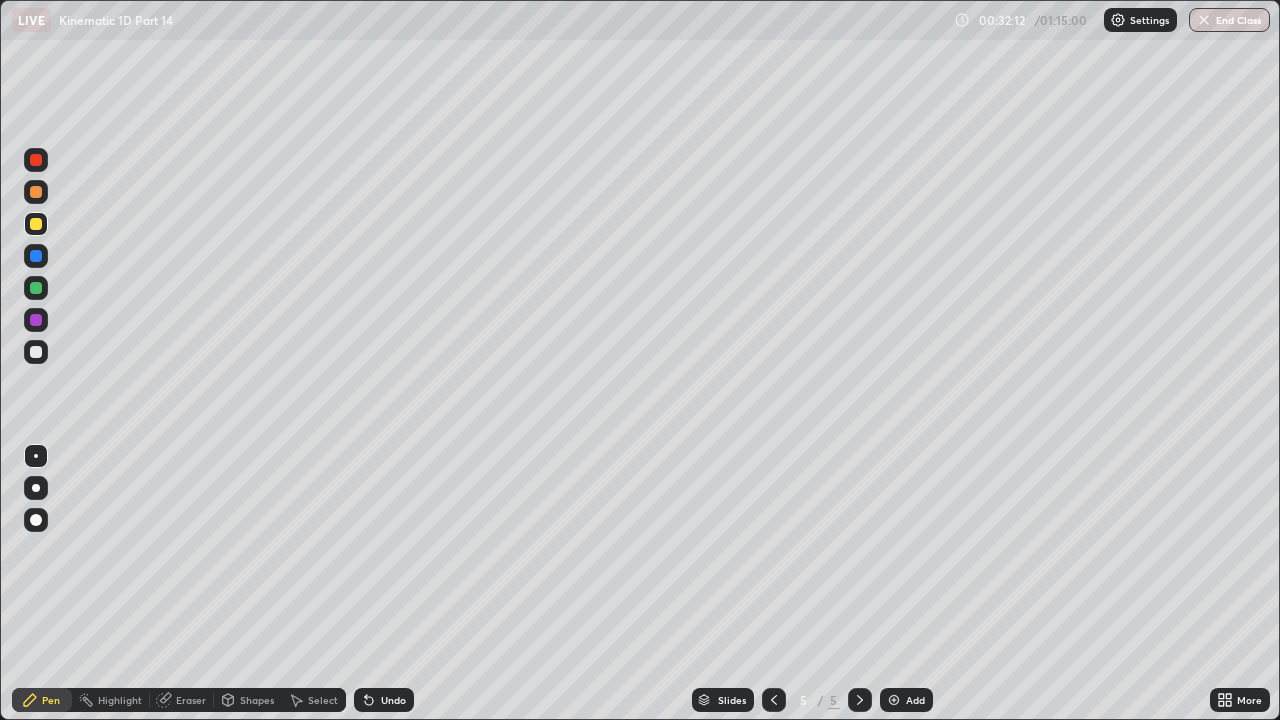 click 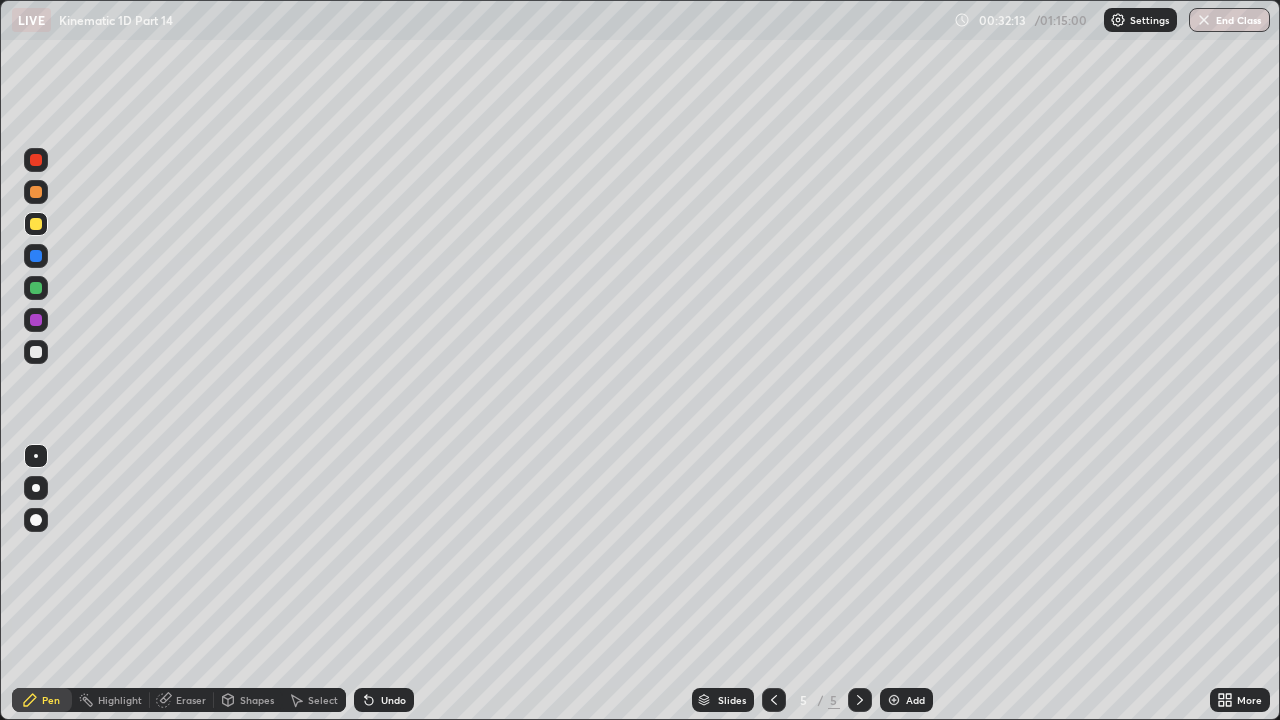 click 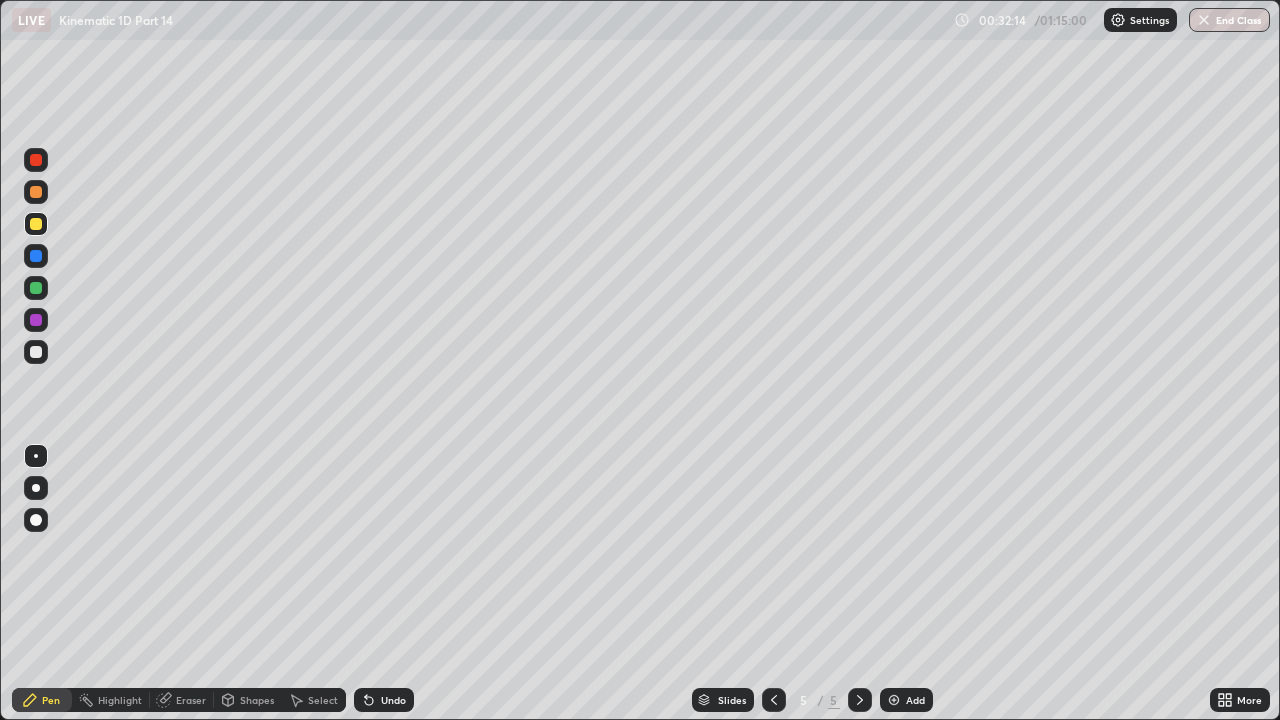 click 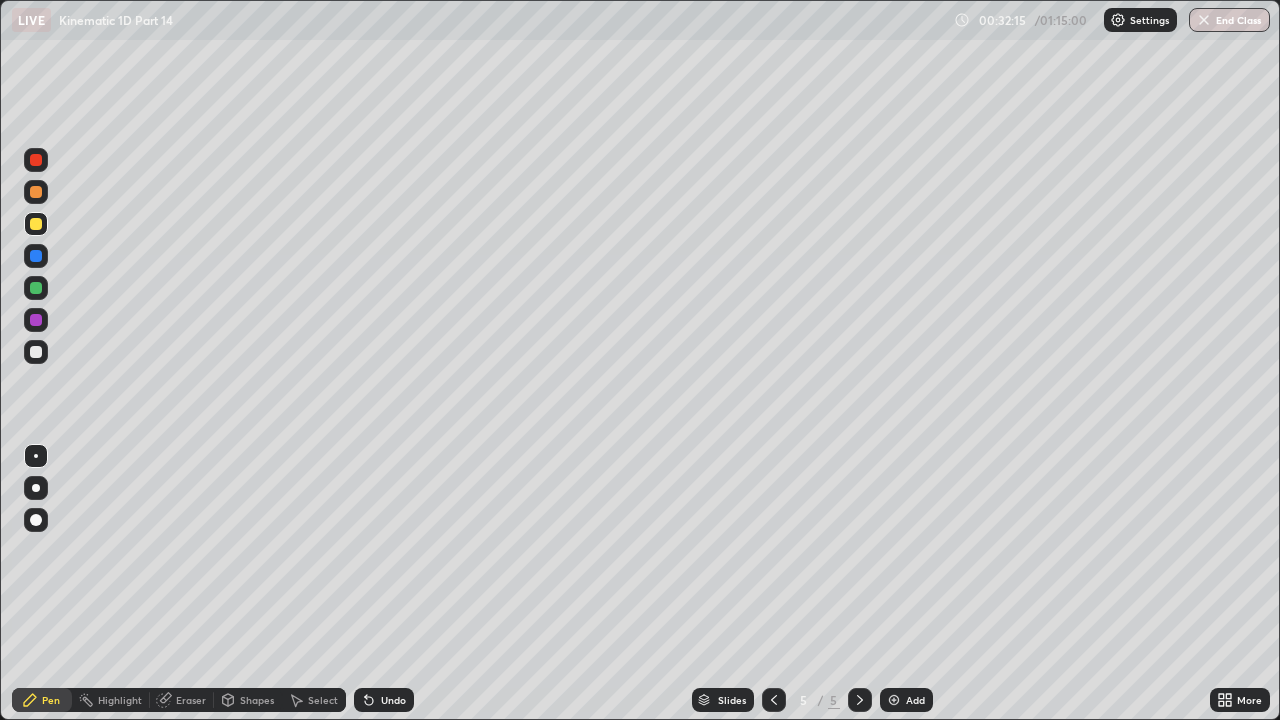 click 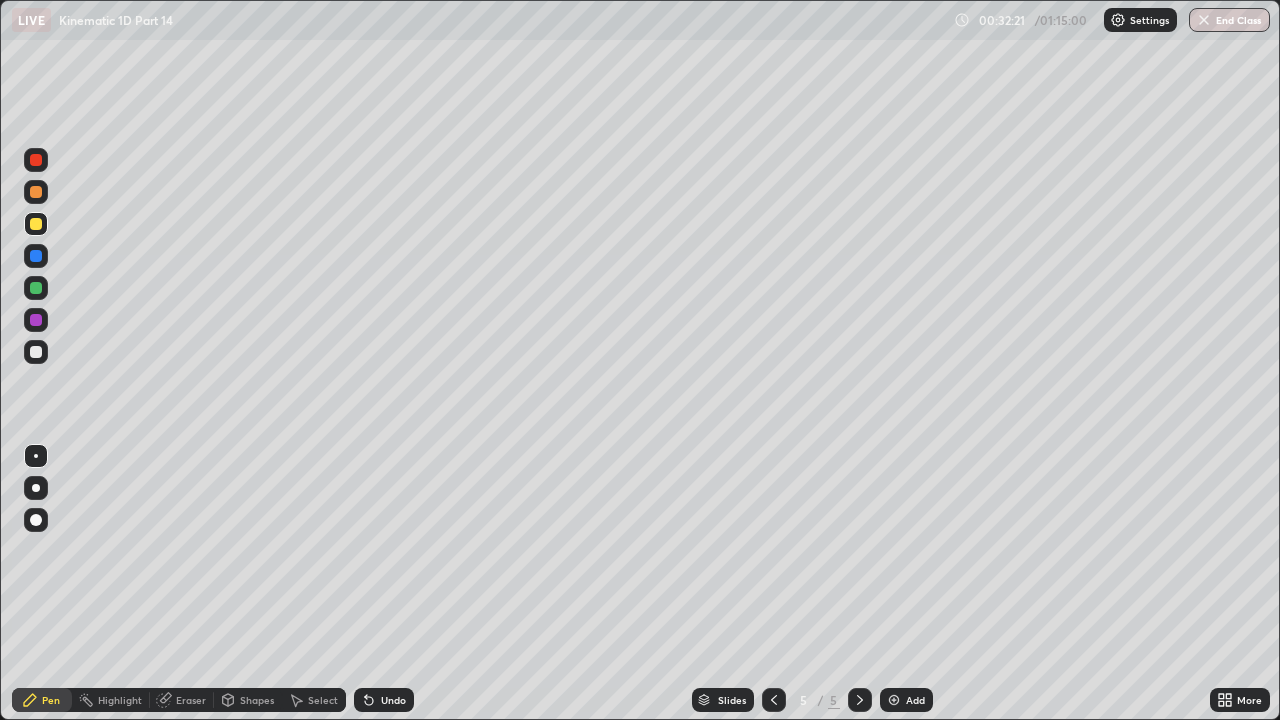 click on "Undo" at bounding box center (384, 700) 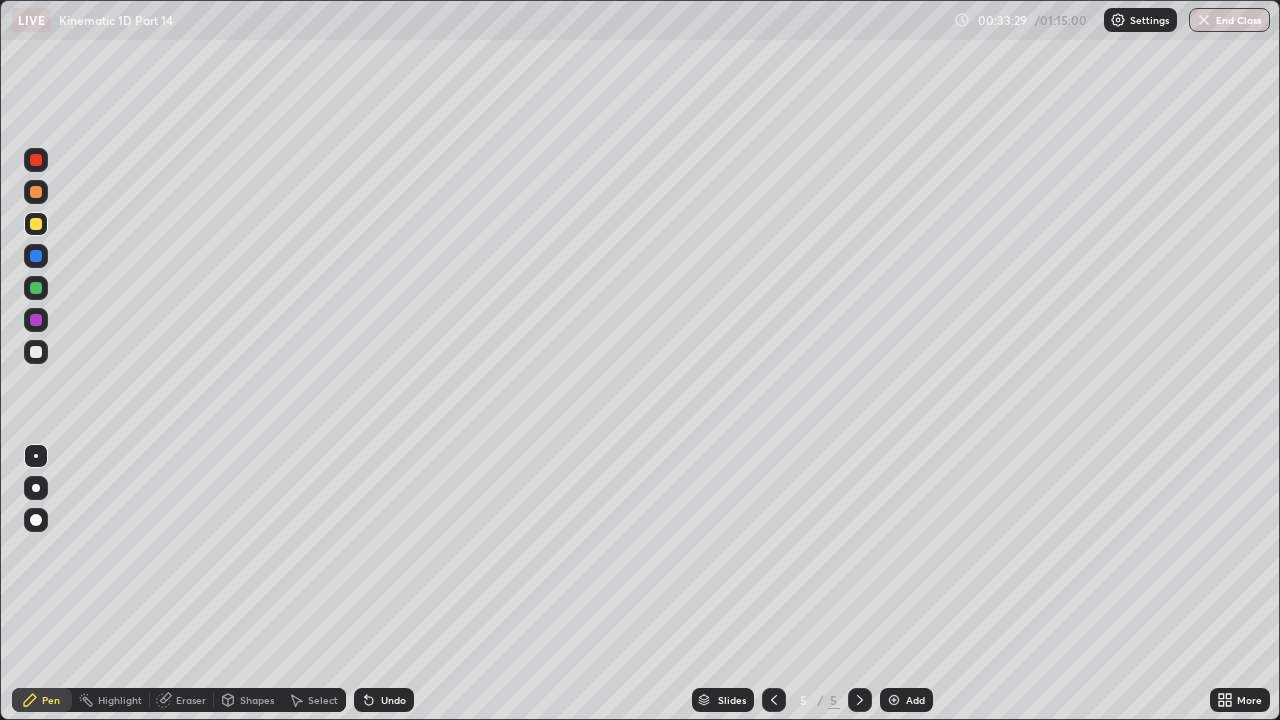 click at bounding box center [36, 352] 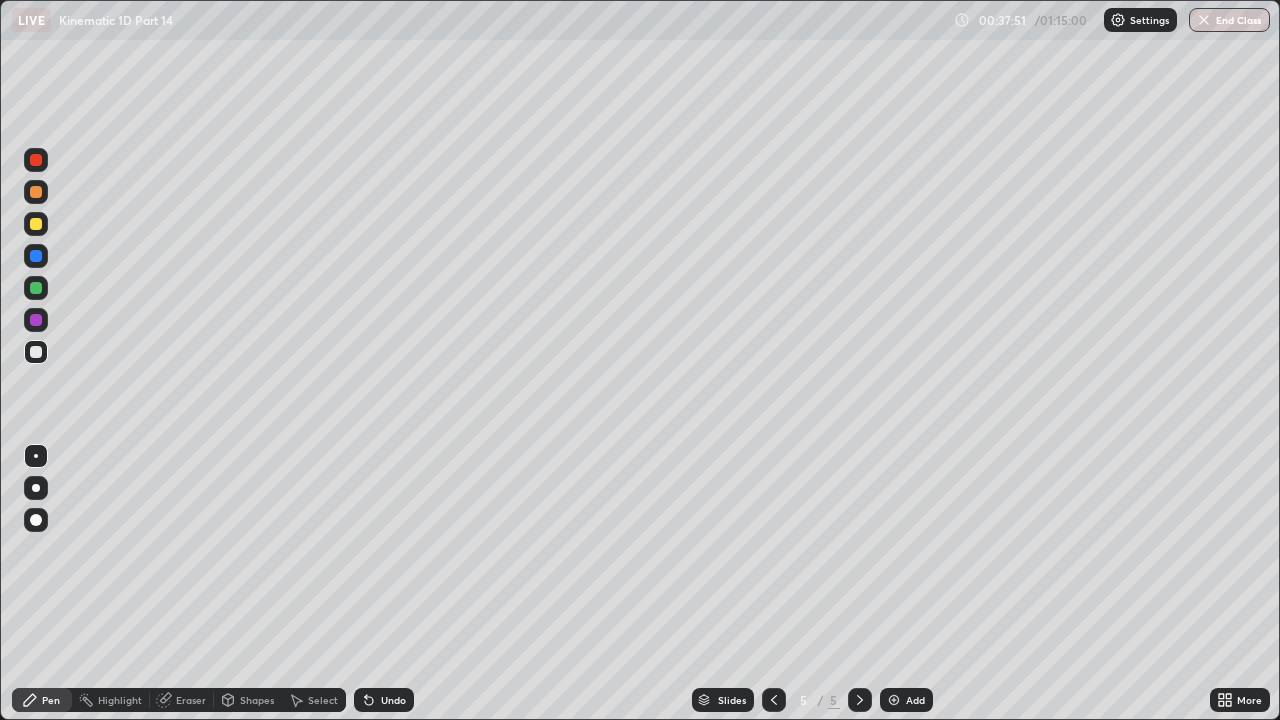 click on "Eraser" at bounding box center (182, 700) 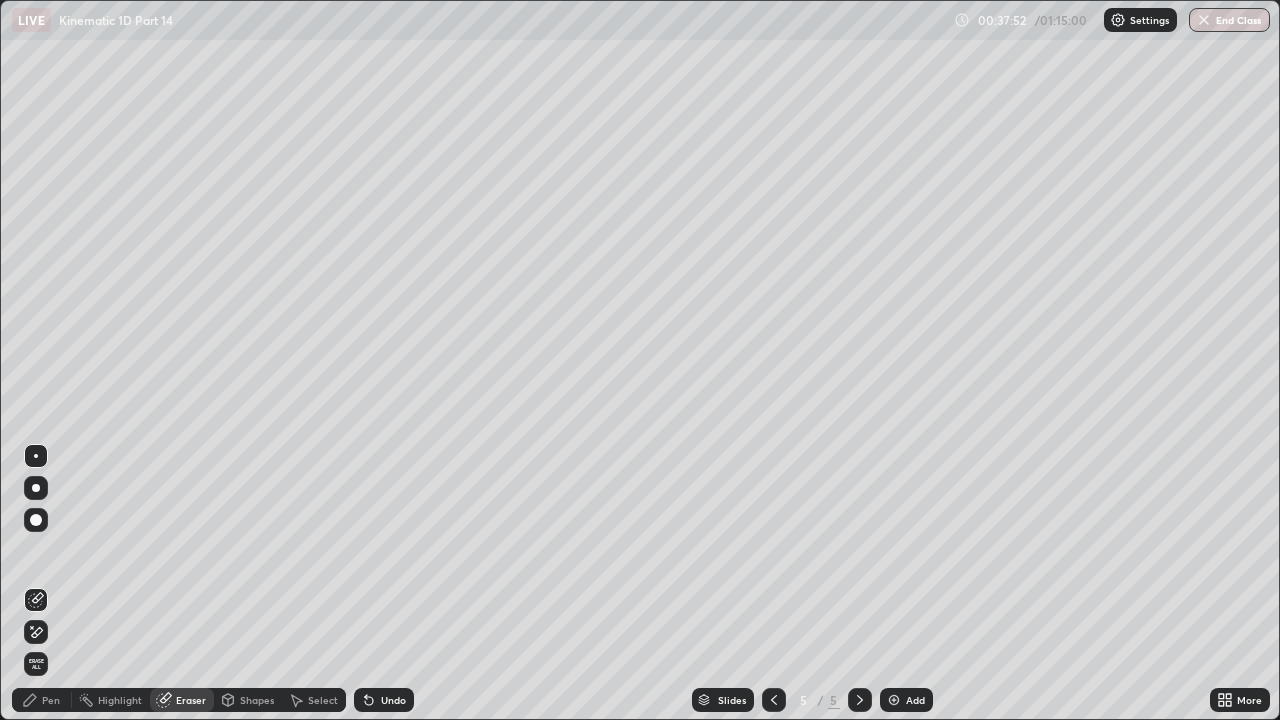 click at bounding box center [36, 520] 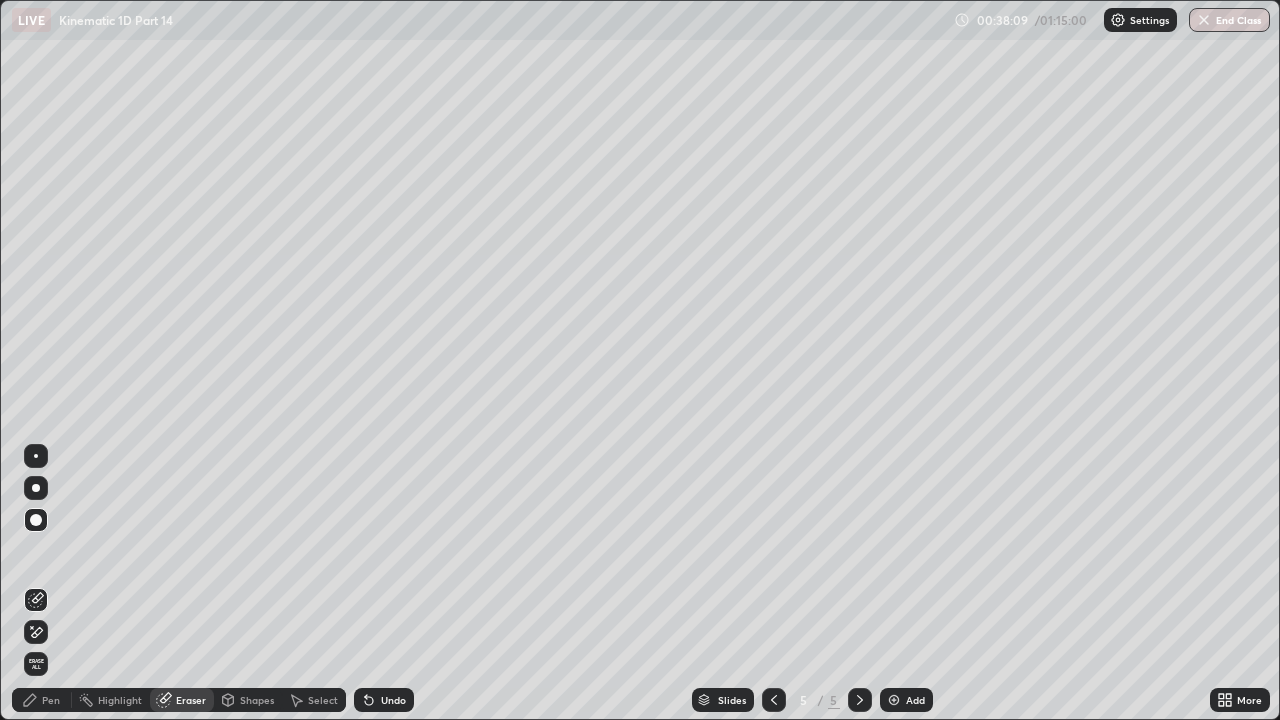 click on "Pen" at bounding box center [51, 700] 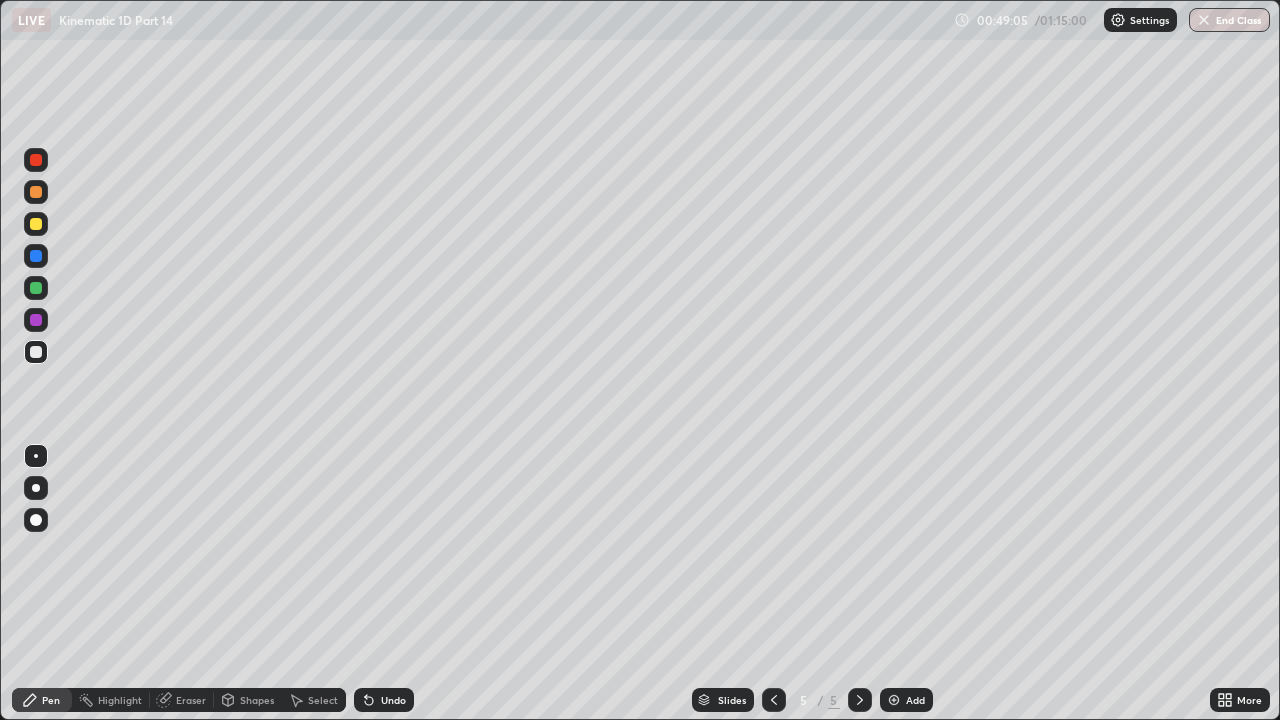 click at bounding box center [36, 224] 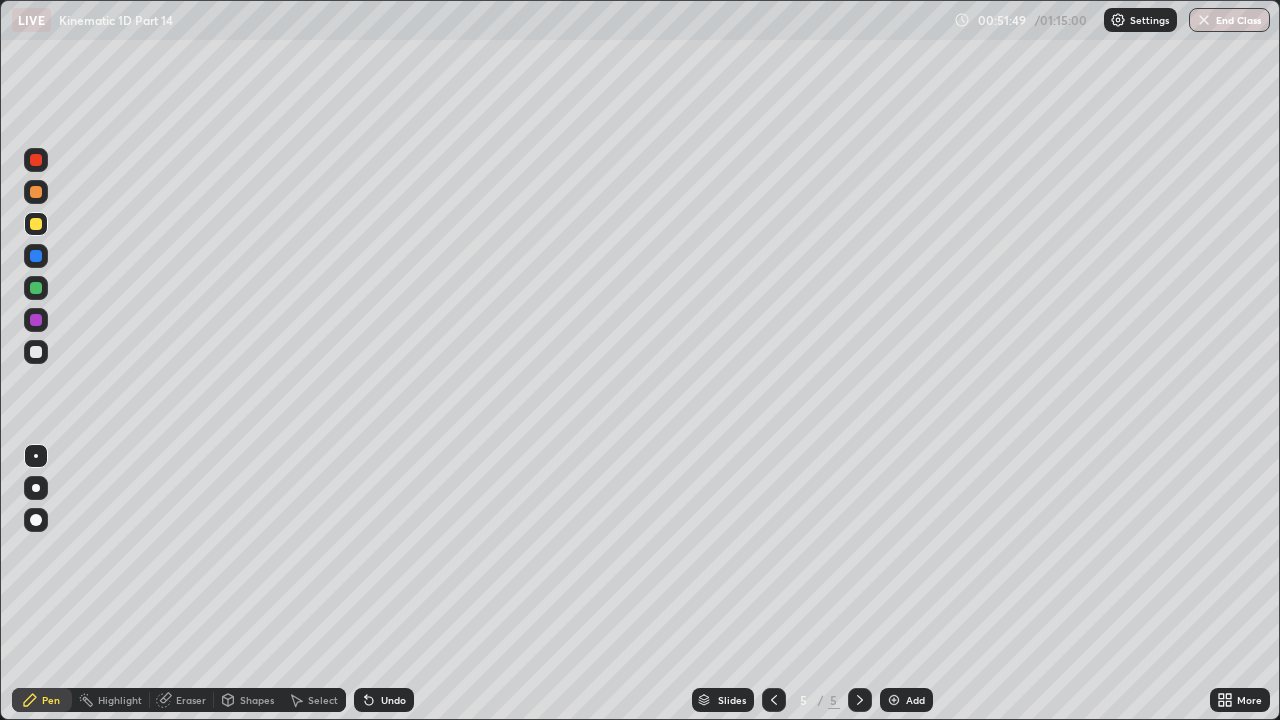 click on "Add" at bounding box center (906, 700) 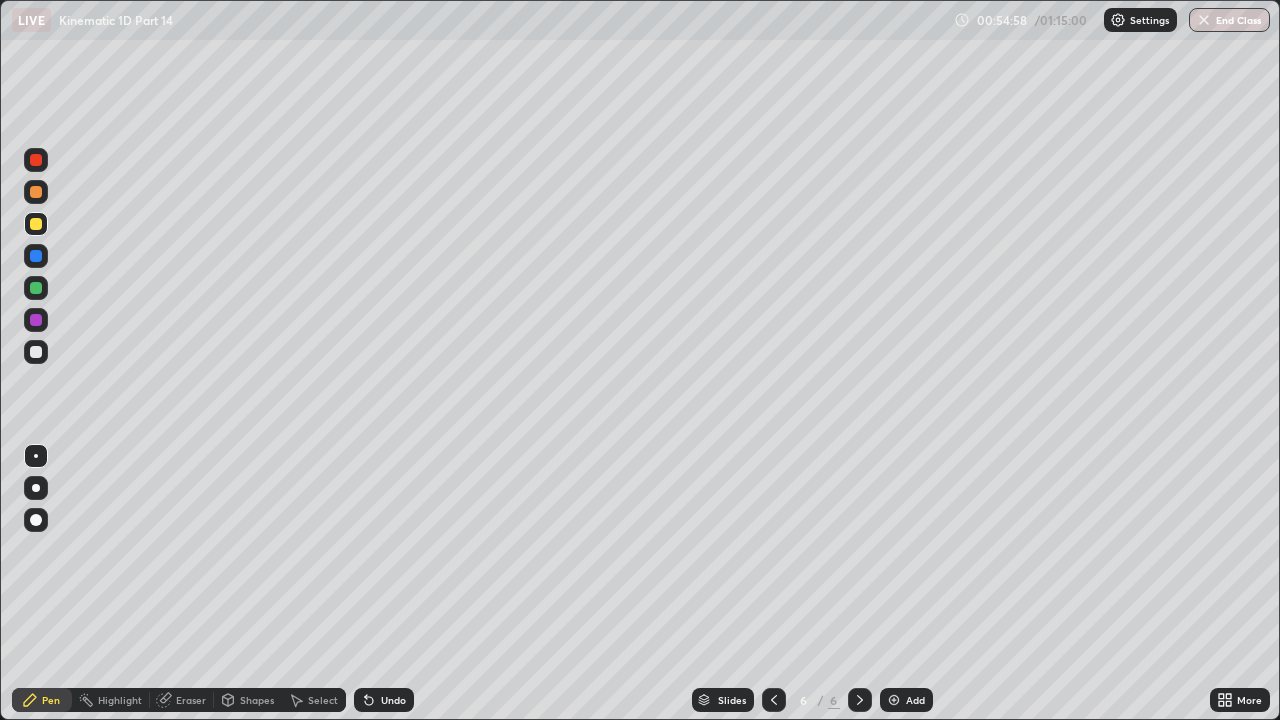 click at bounding box center (36, 352) 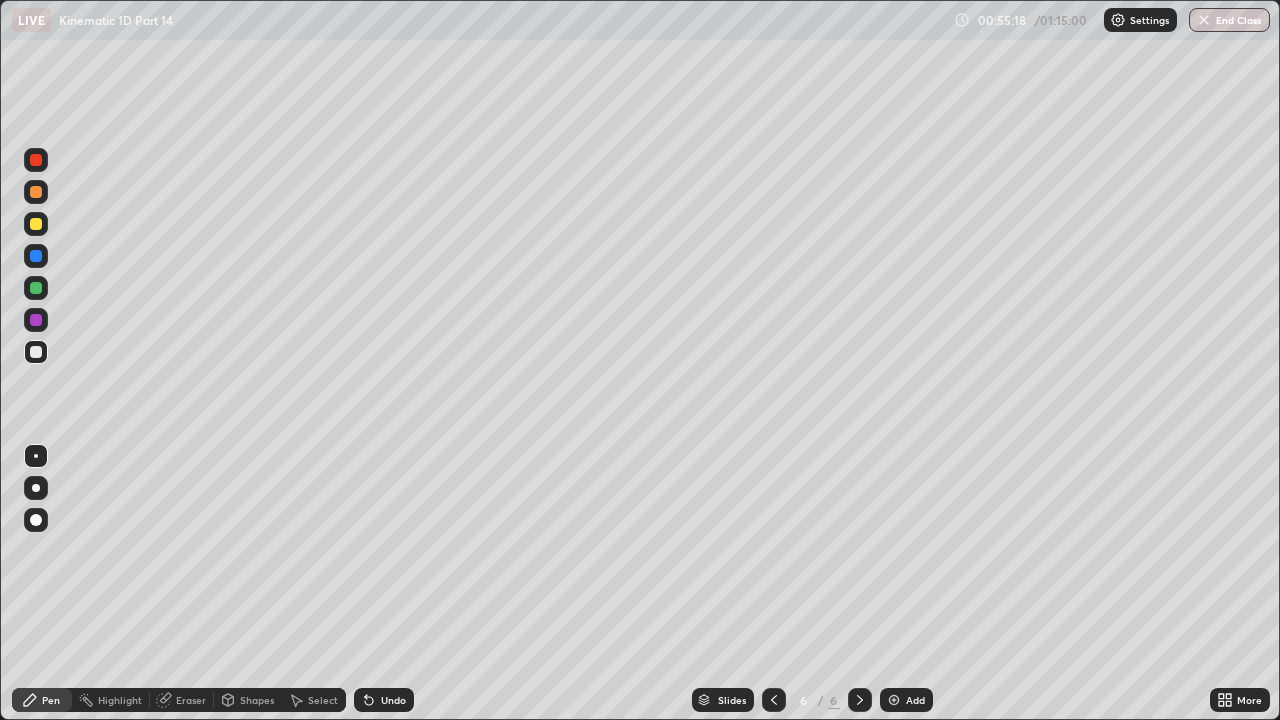 click on "Undo" at bounding box center [393, 700] 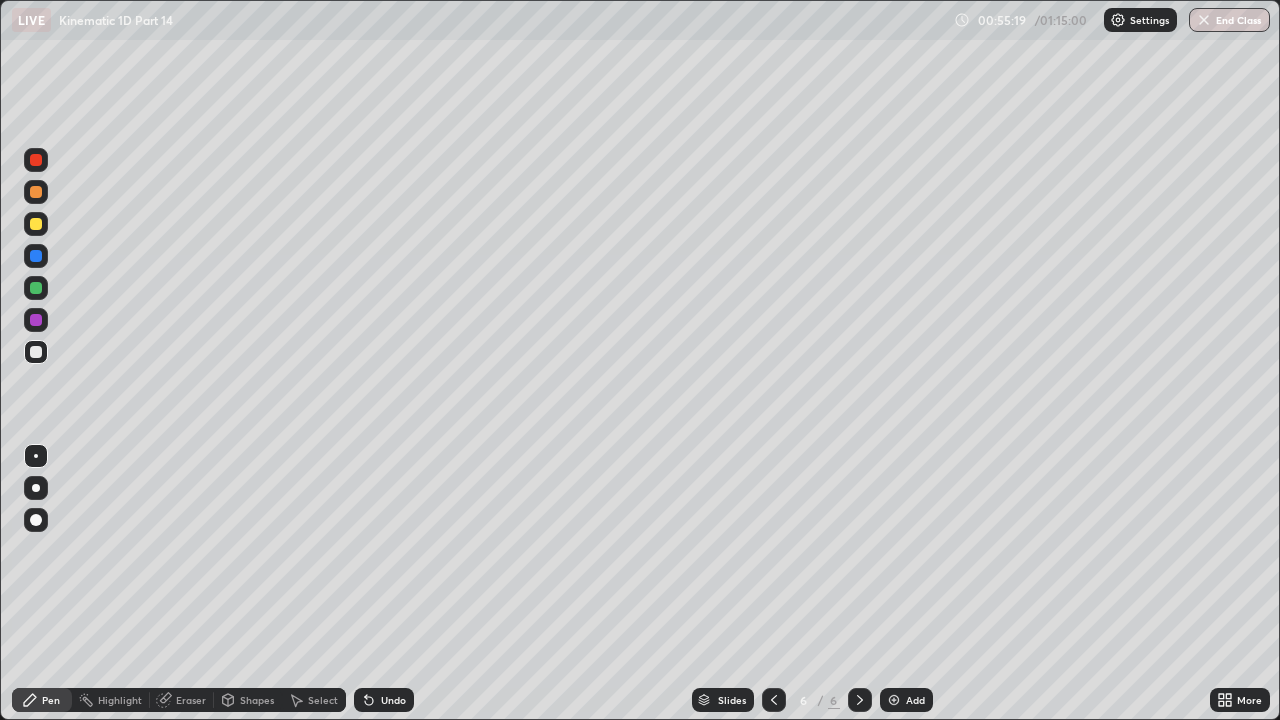 click on "Undo" at bounding box center (393, 700) 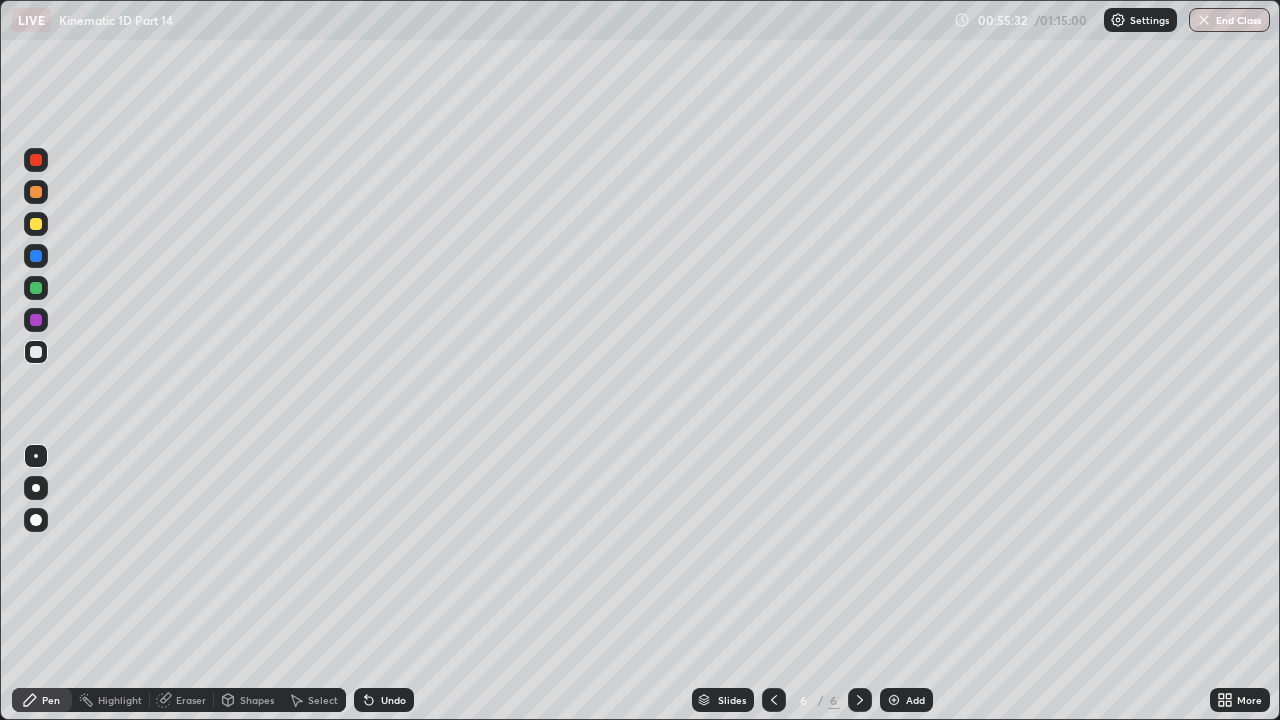 click on "Undo" at bounding box center (384, 700) 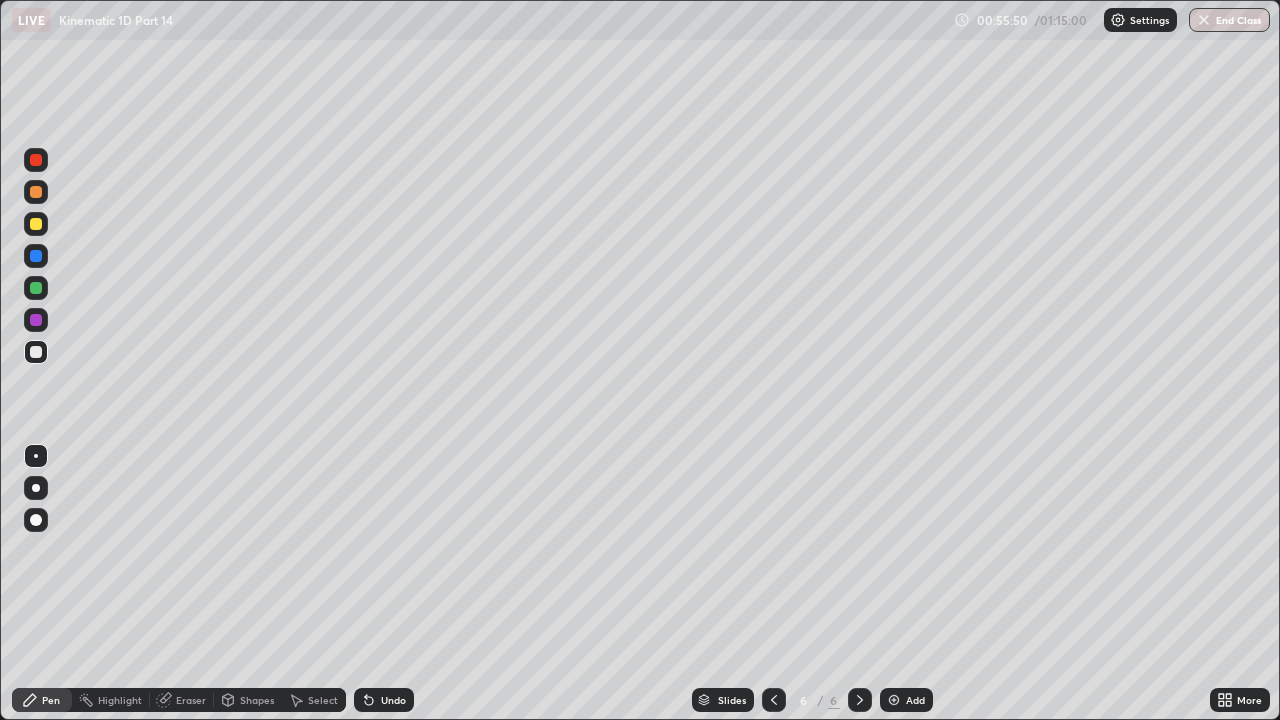 click on "Undo" at bounding box center (393, 700) 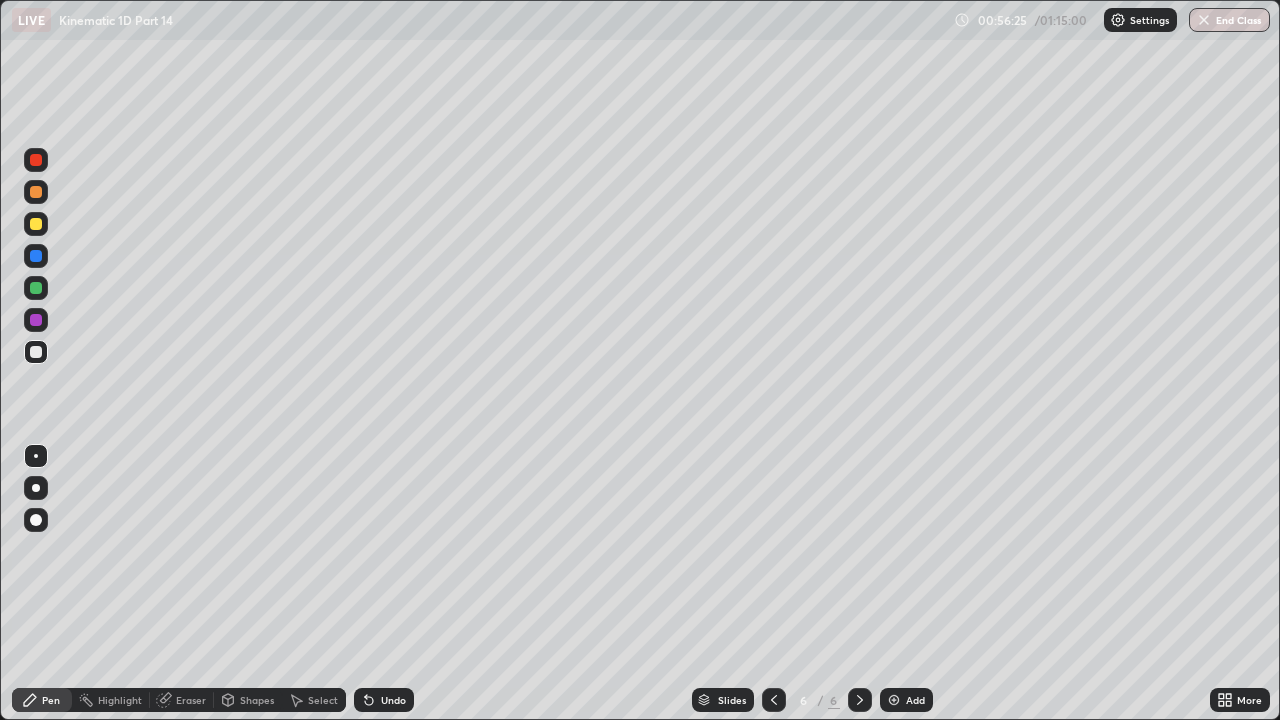 click at bounding box center [36, 224] 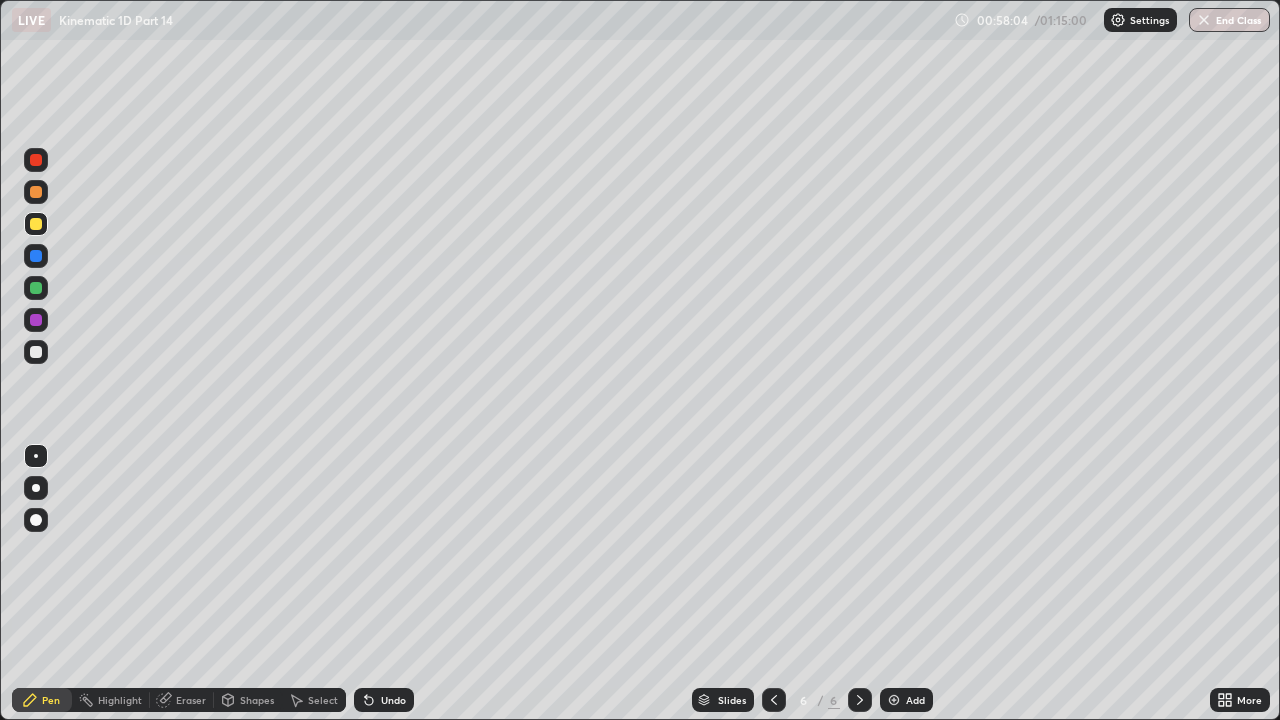click at bounding box center (36, 352) 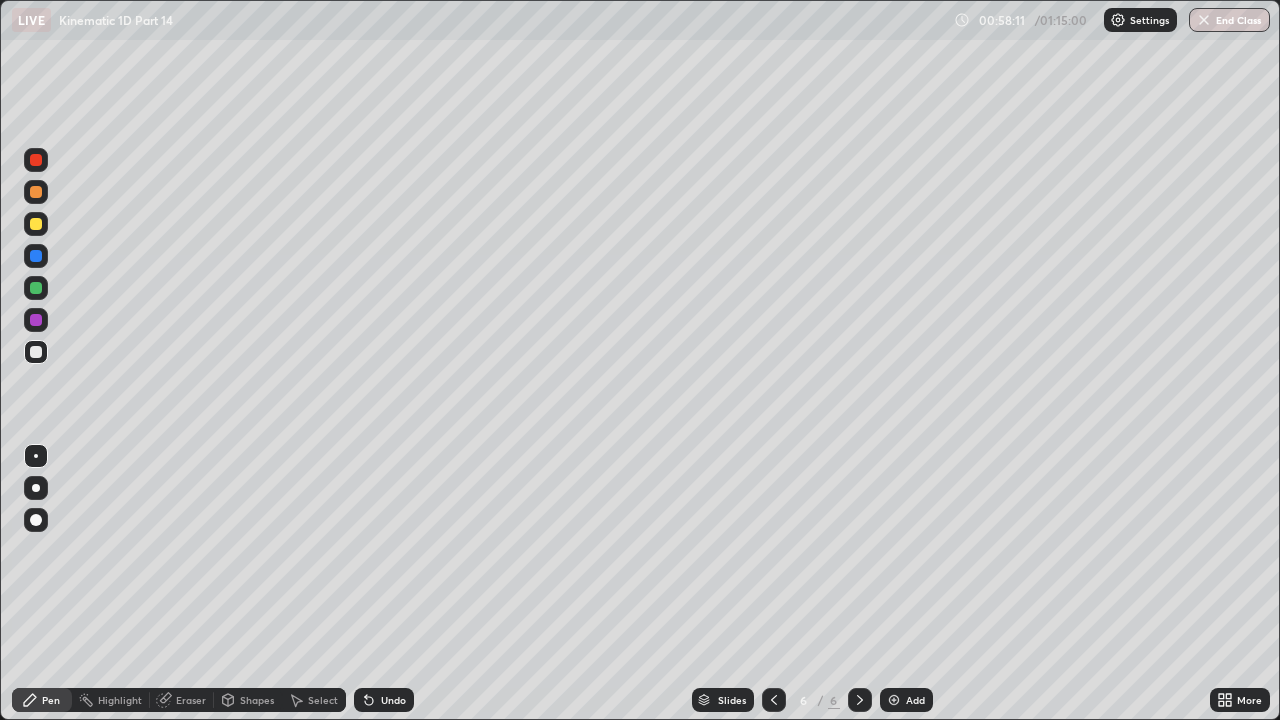 click 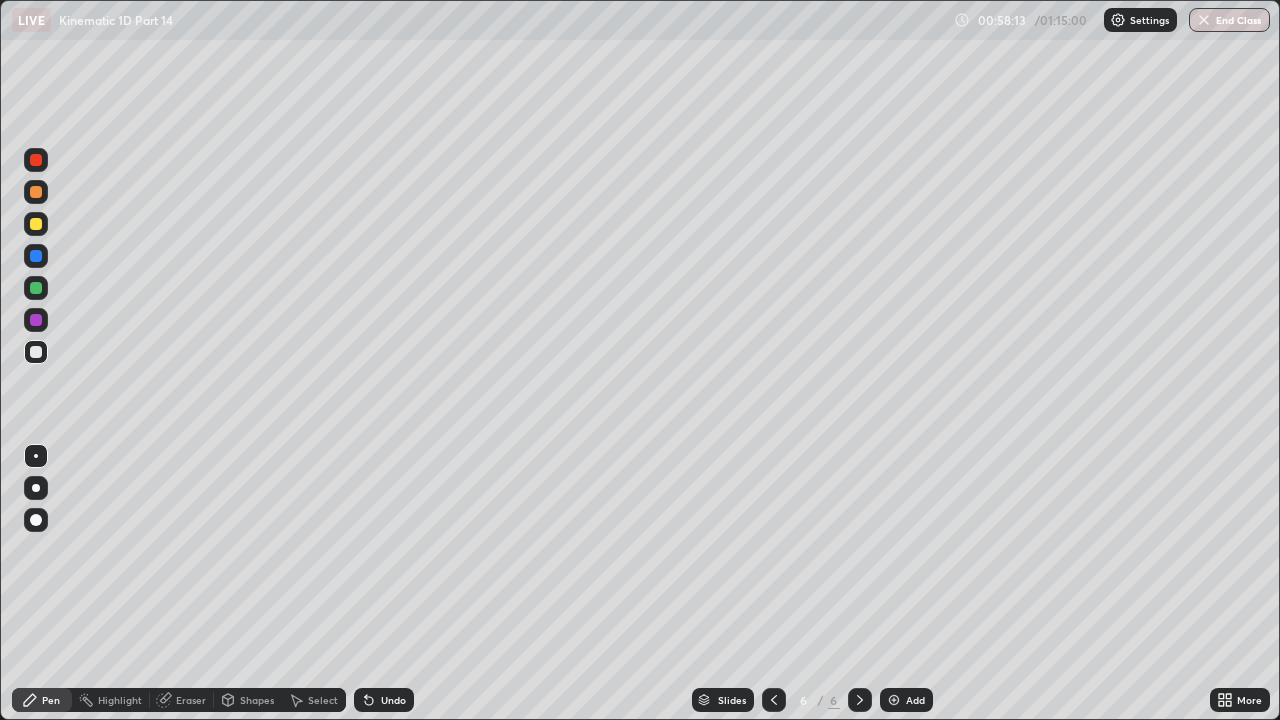 click on "Undo" at bounding box center [393, 700] 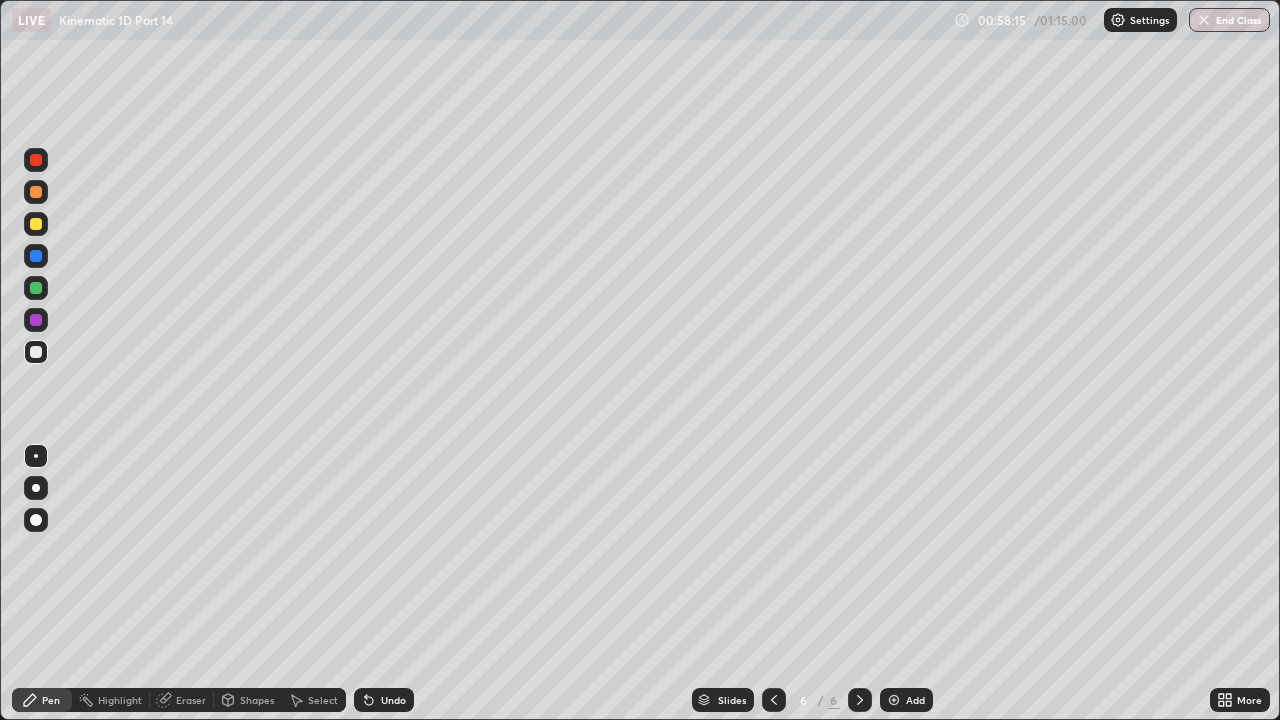 click on "Undo" at bounding box center (384, 700) 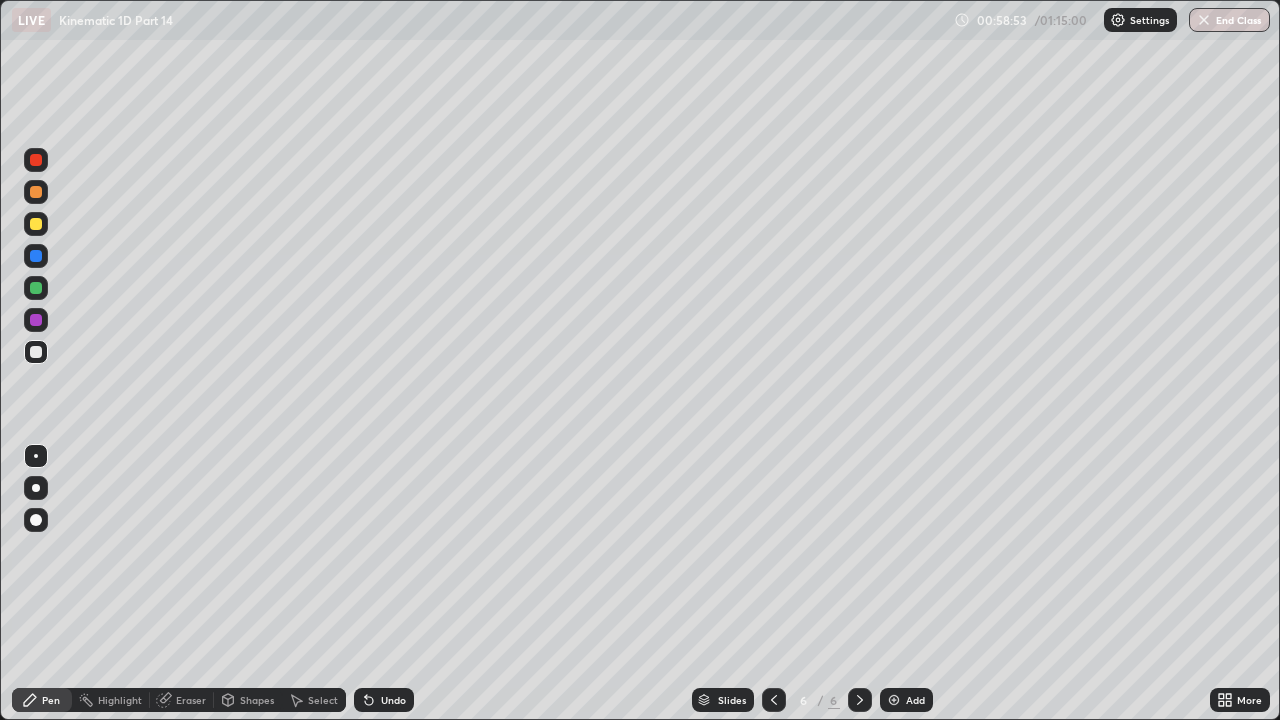 click on "Undo" at bounding box center [393, 700] 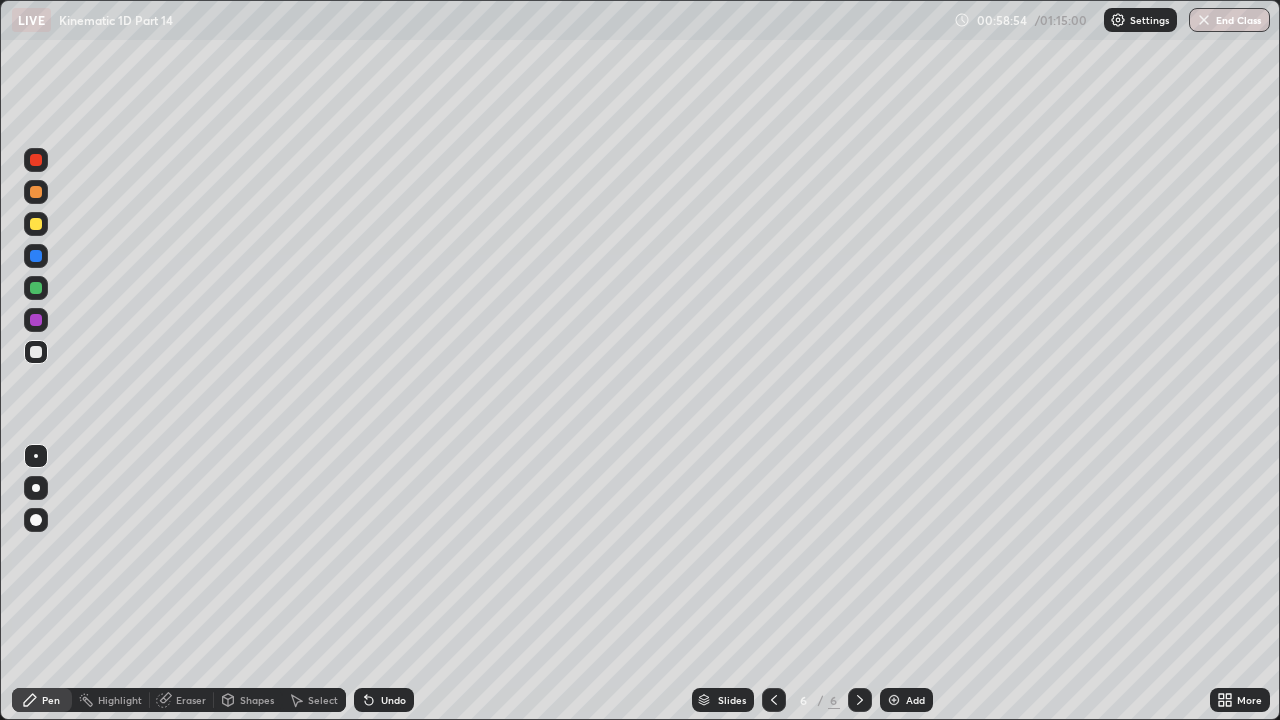 click on "Undo" at bounding box center [393, 700] 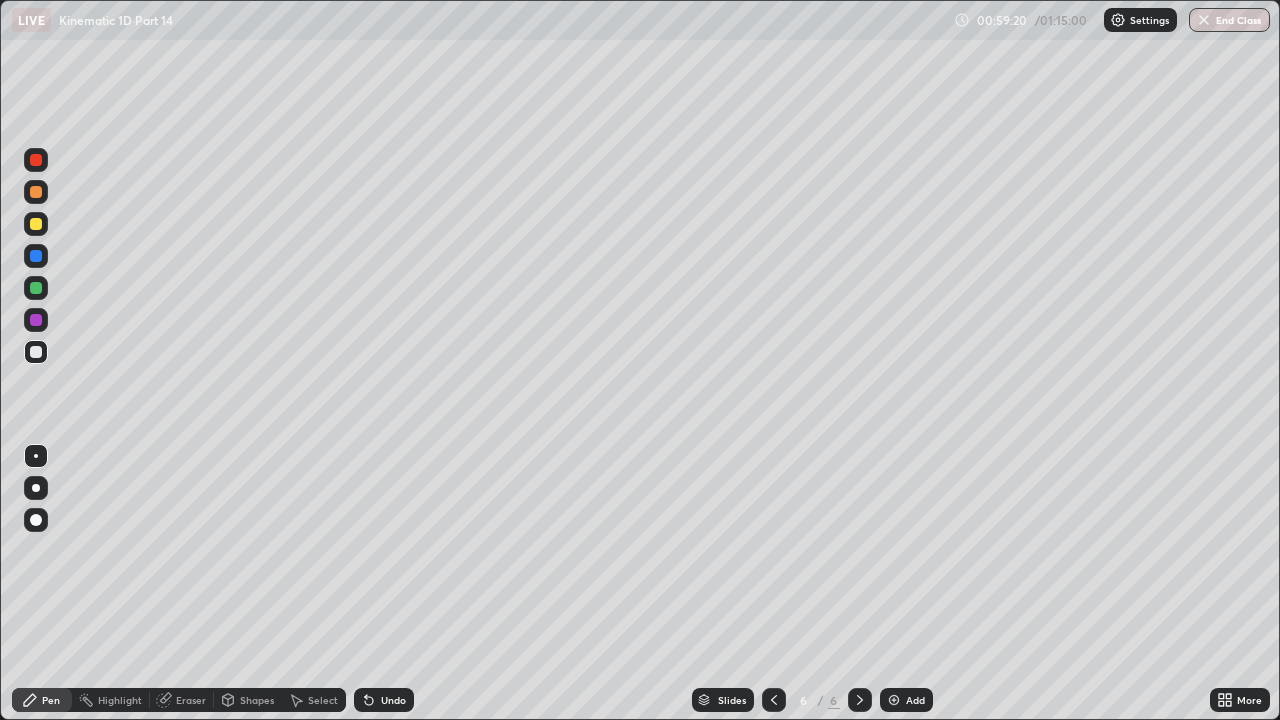 click at bounding box center (36, 192) 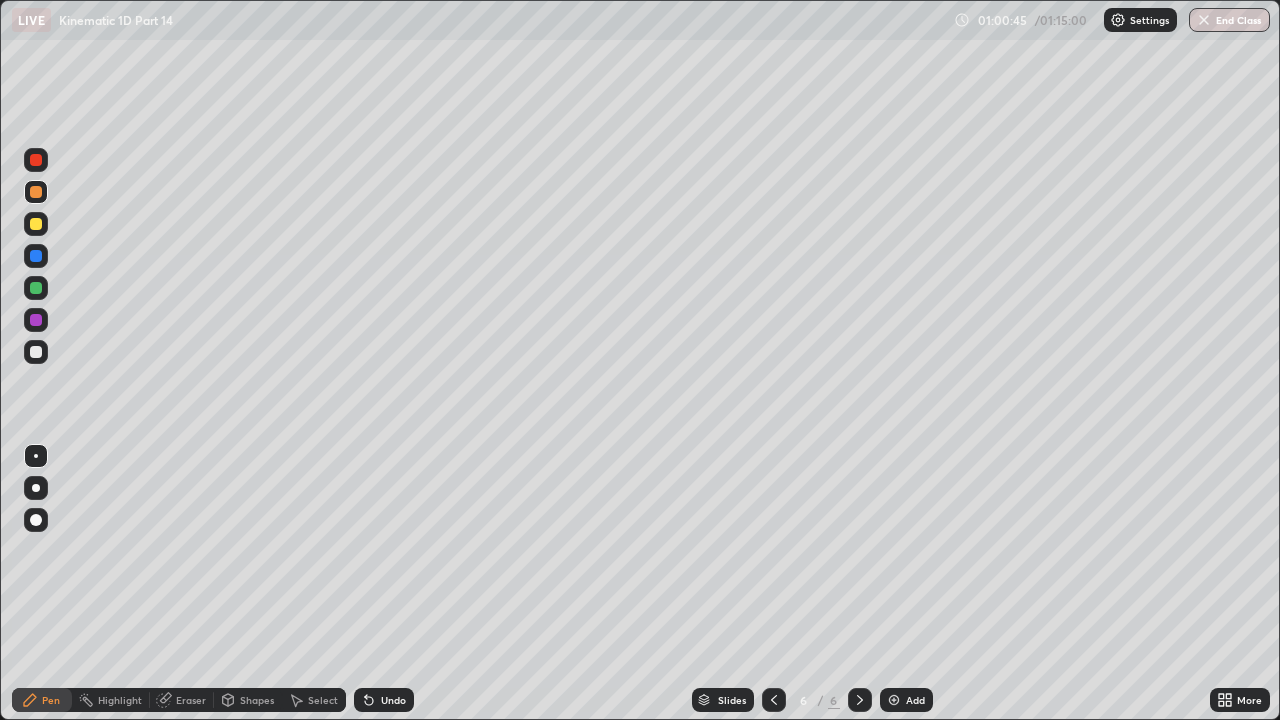 click at bounding box center (36, 256) 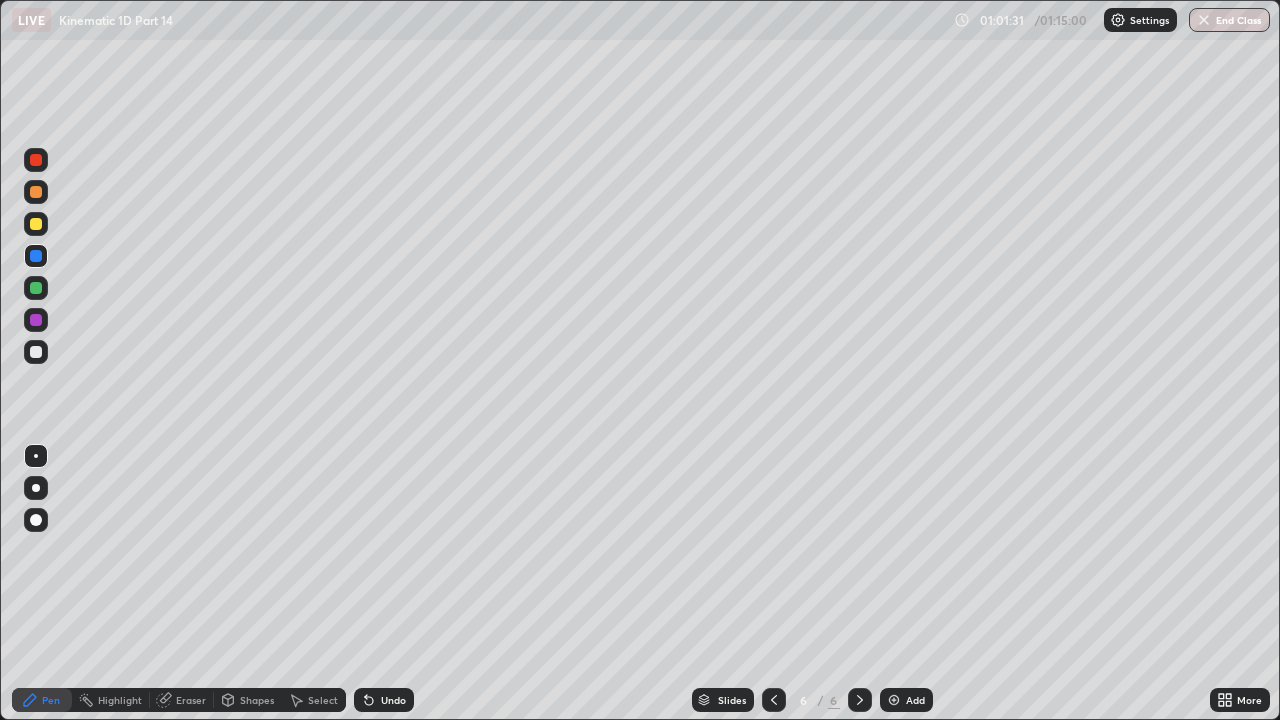 click at bounding box center (36, 352) 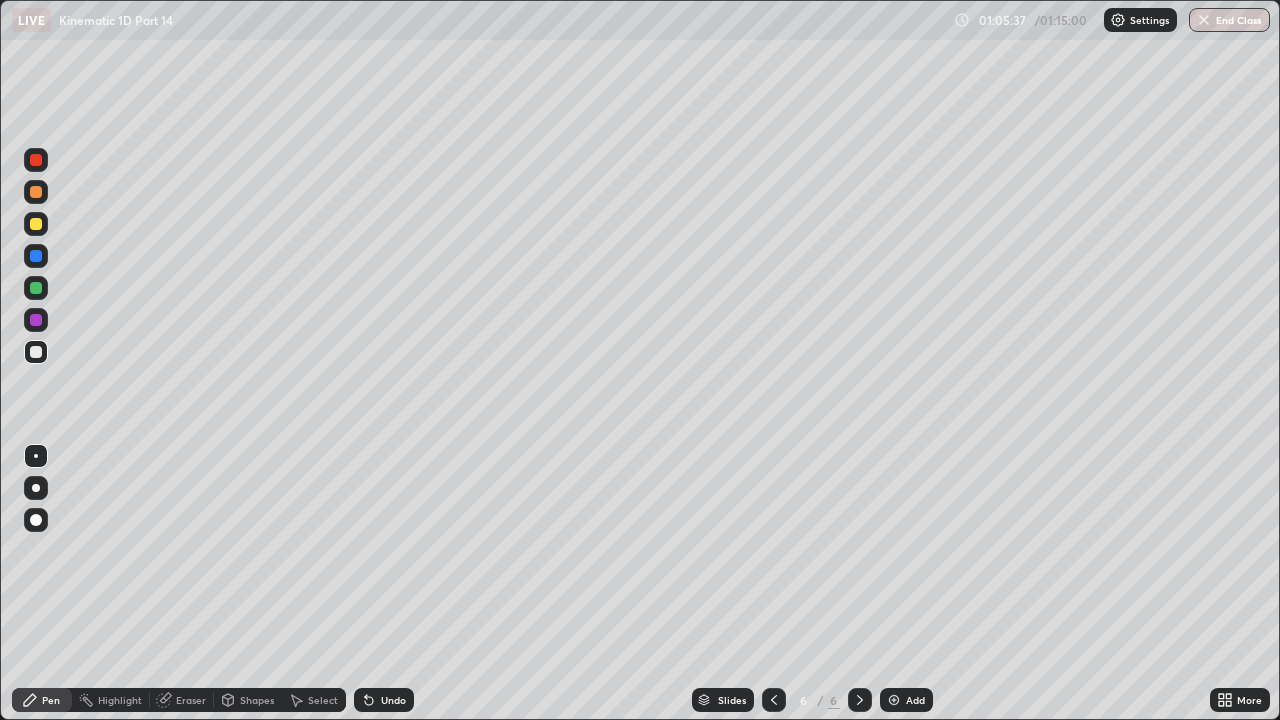 click at bounding box center [894, 700] 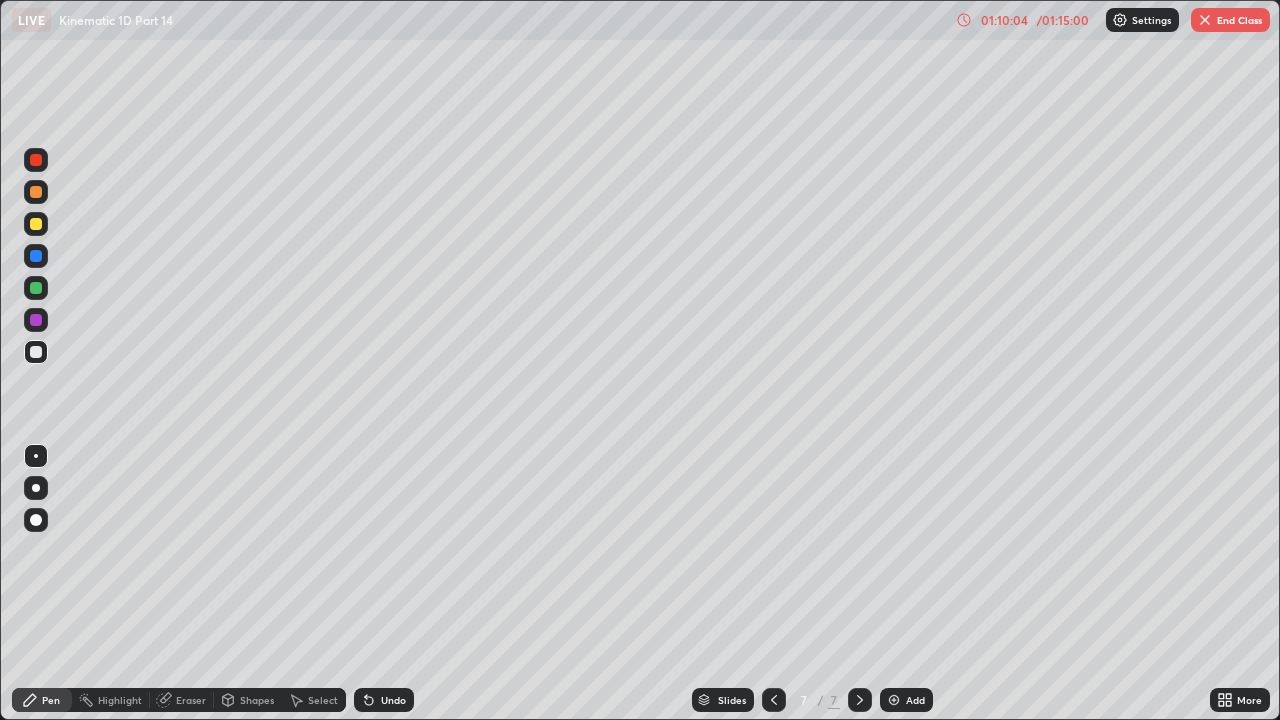 click on "End Class" at bounding box center [1230, 20] 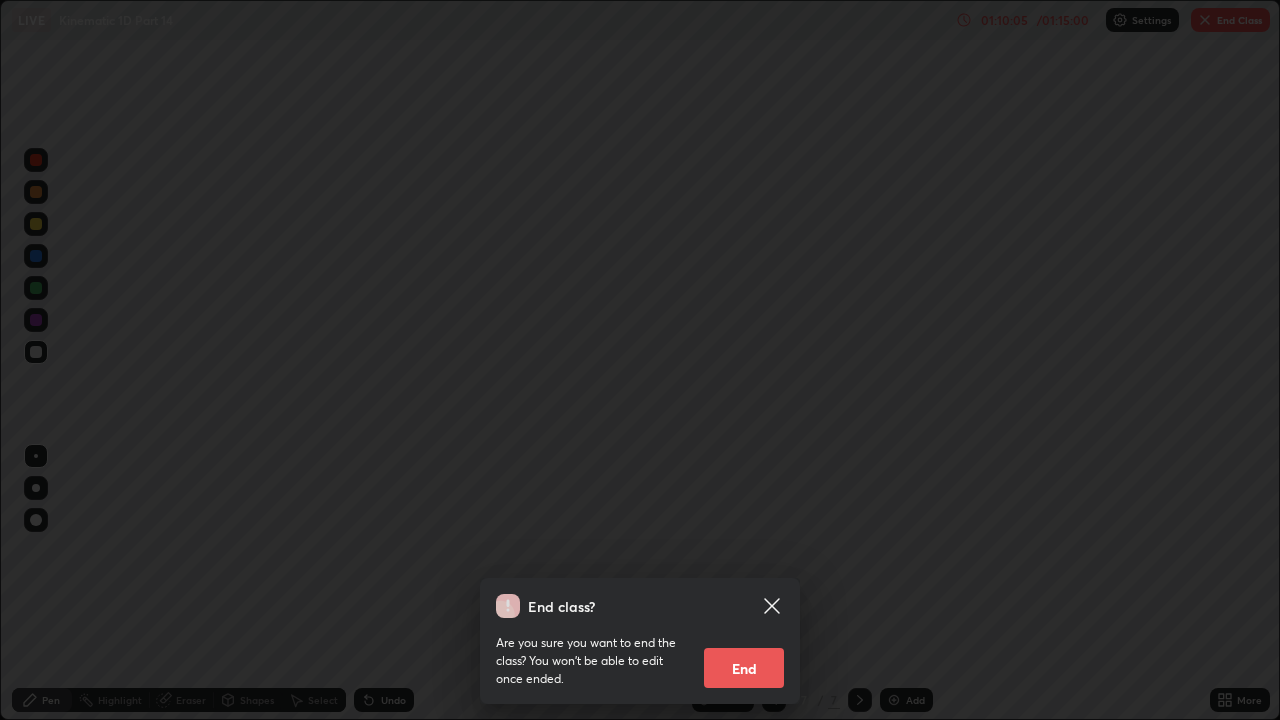 click on "End" at bounding box center (744, 668) 